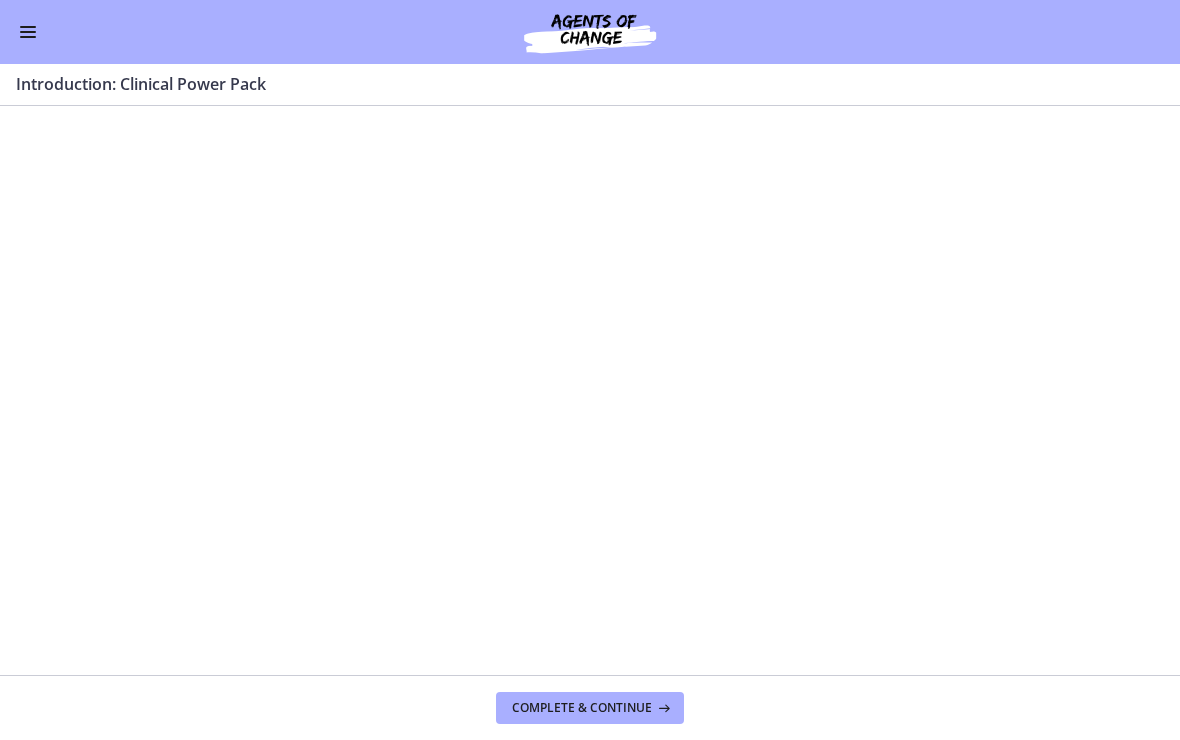 scroll, scrollTop: 0, scrollLeft: 0, axis: both 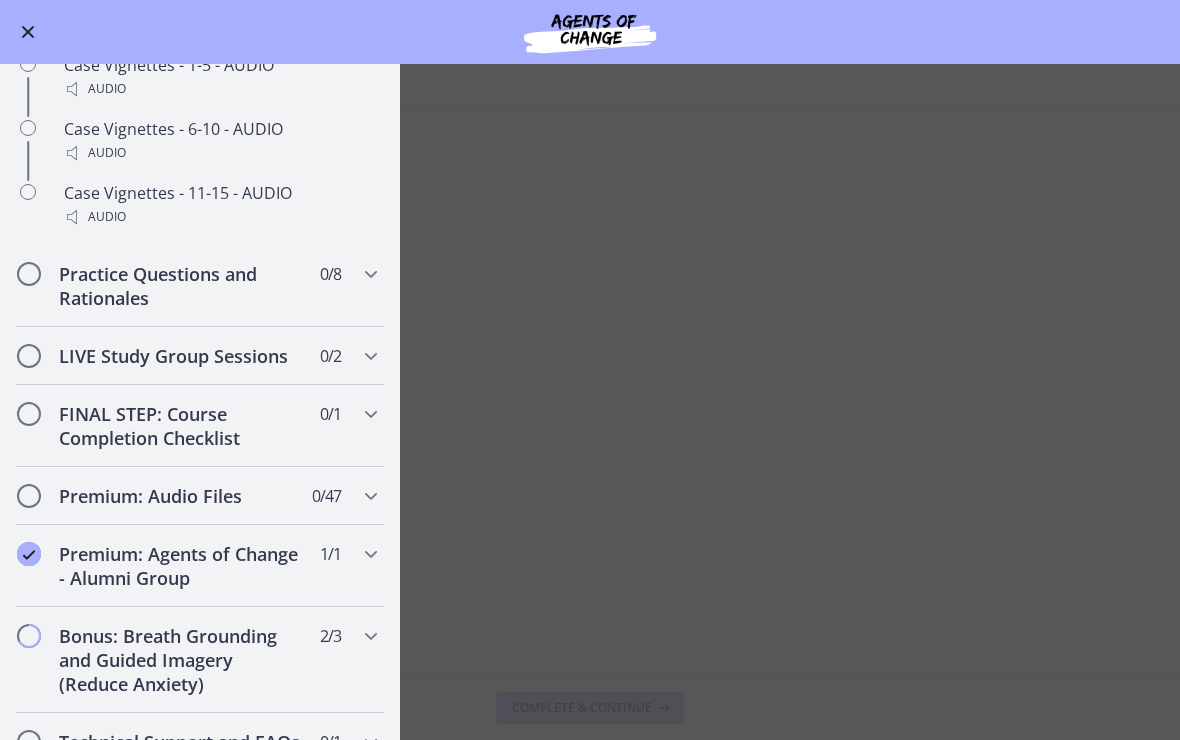 click on "Introduction: Clinical Power Pack
Enable fullscreen
Complete & continue" at bounding box center (590, 402) 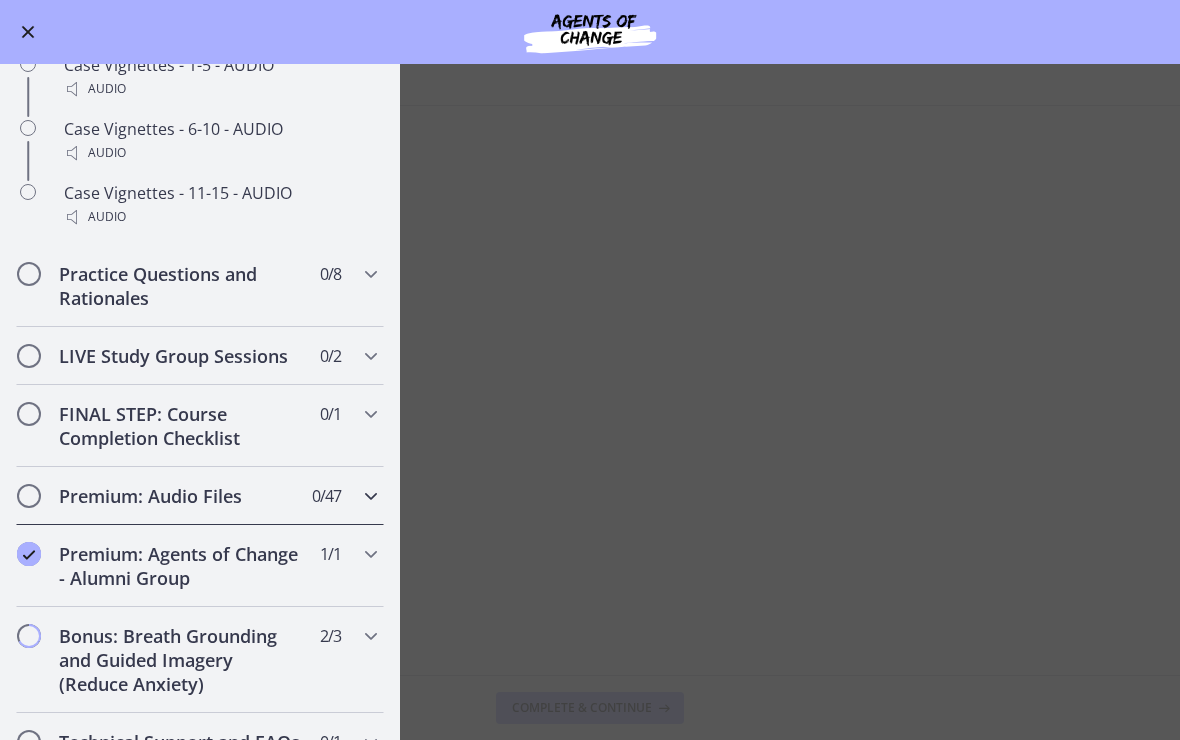 click on "Premium: Audio Files" at bounding box center [181, 496] 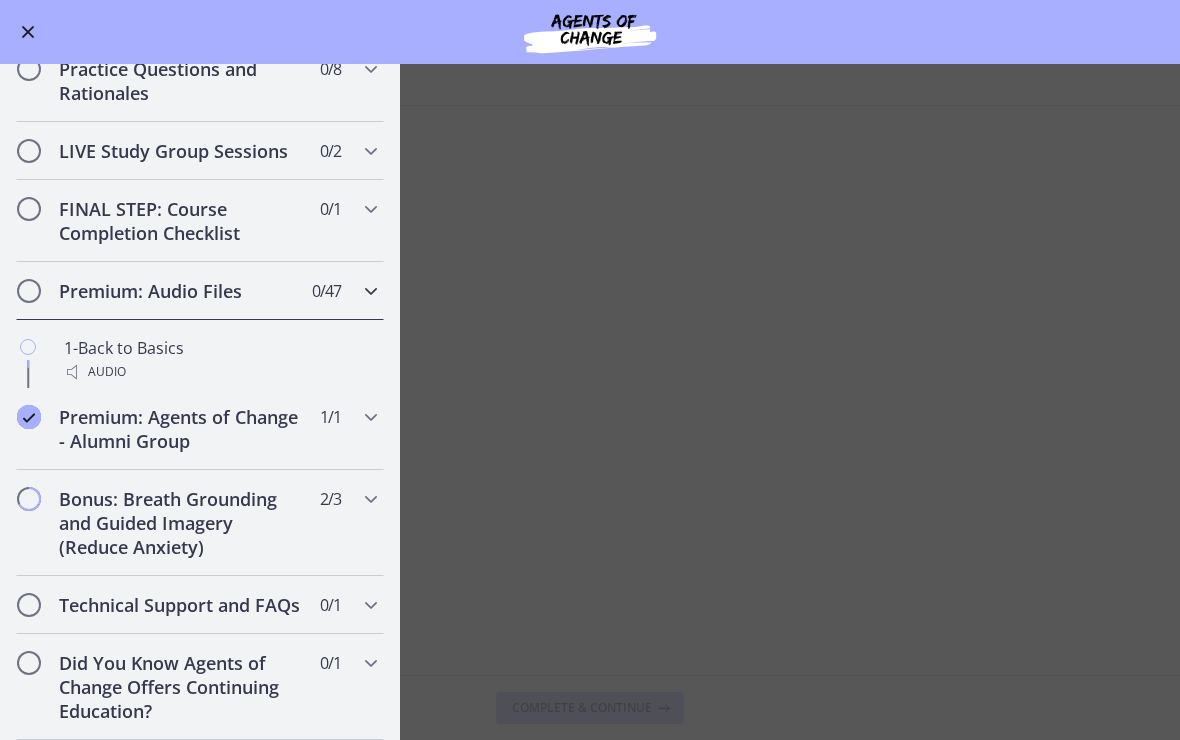 scroll, scrollTop: 855, scrollLeft: 0, axis: vertical 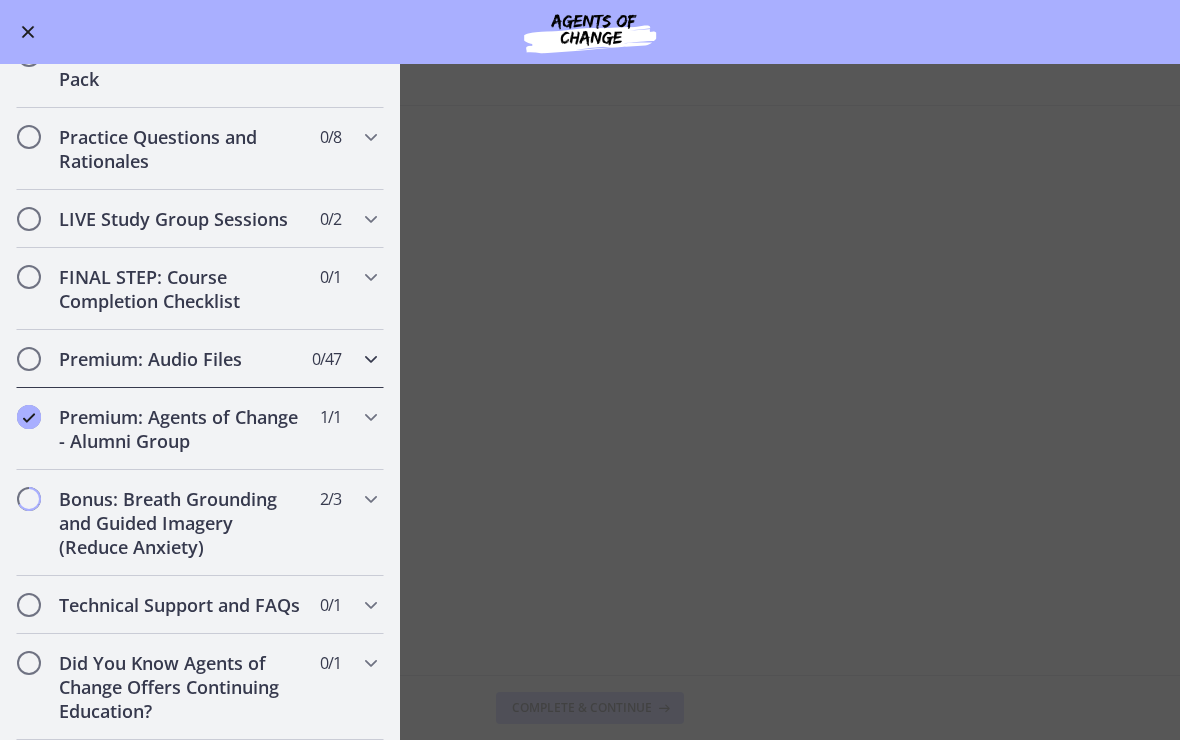 click on "Premium: Audio Files
0  /  47
Completed" at bounding box center [200, 359] 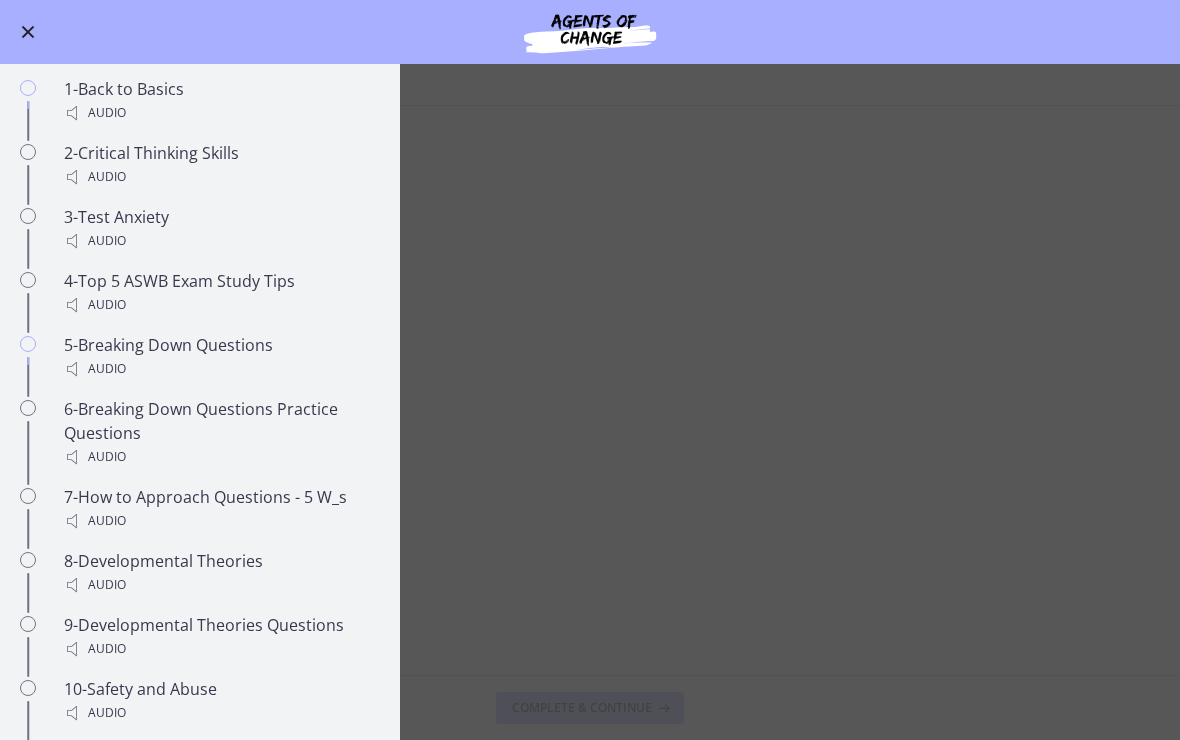 scroll, scrollTop: 1181, scrollLeft: 0, axis: vertical 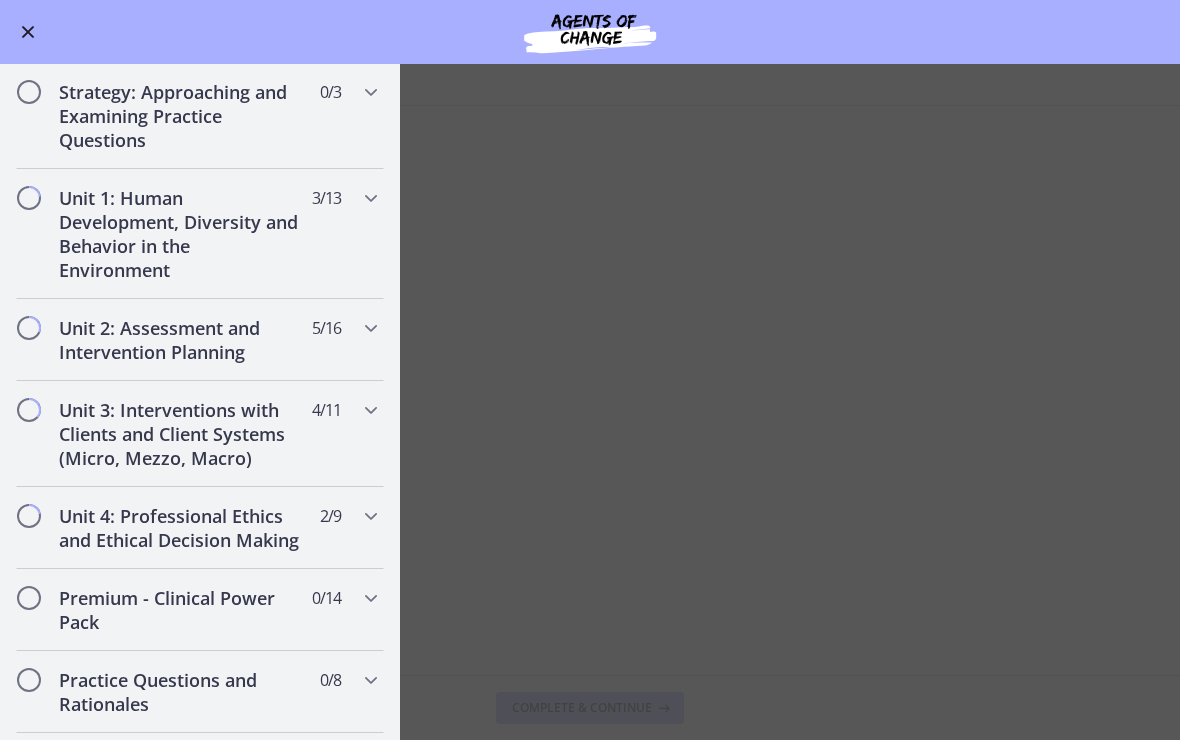 click on "Introduction: Clinical Power Pack
Enable fullscreen
Complete & continue" at bounding box center [590, 402] 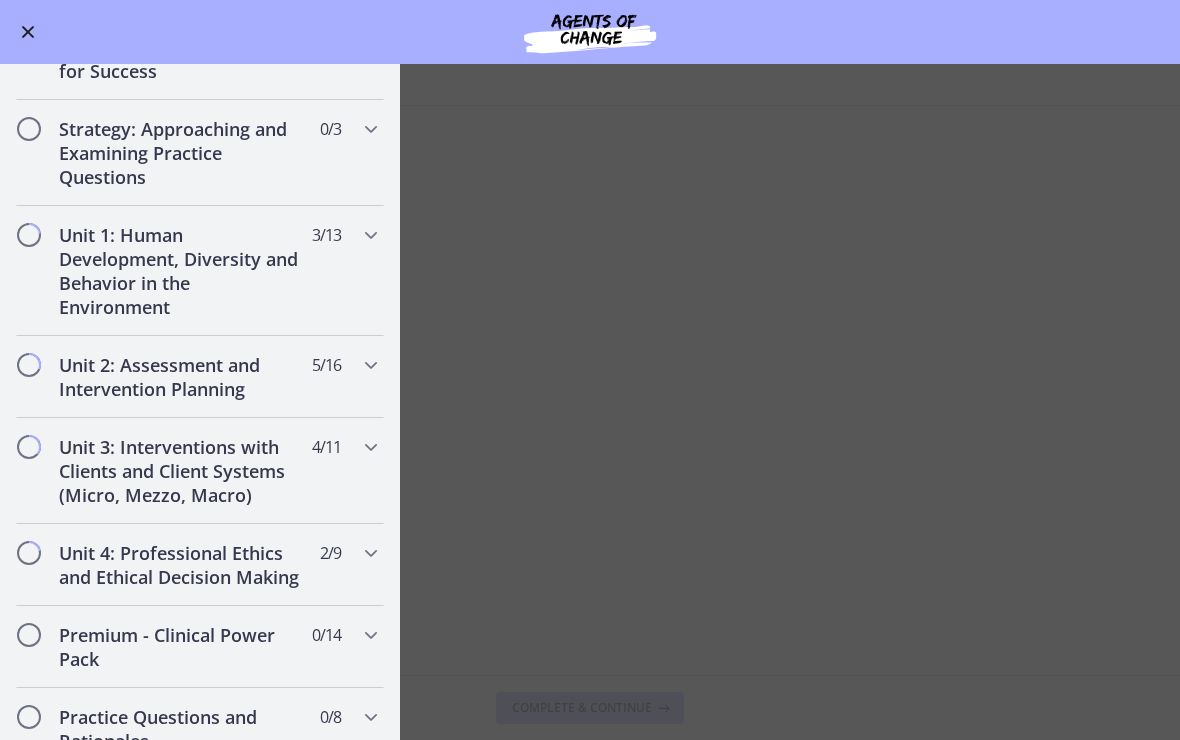 scroll, scrollTop: 273, scrollLeft: 0, axis: vertical 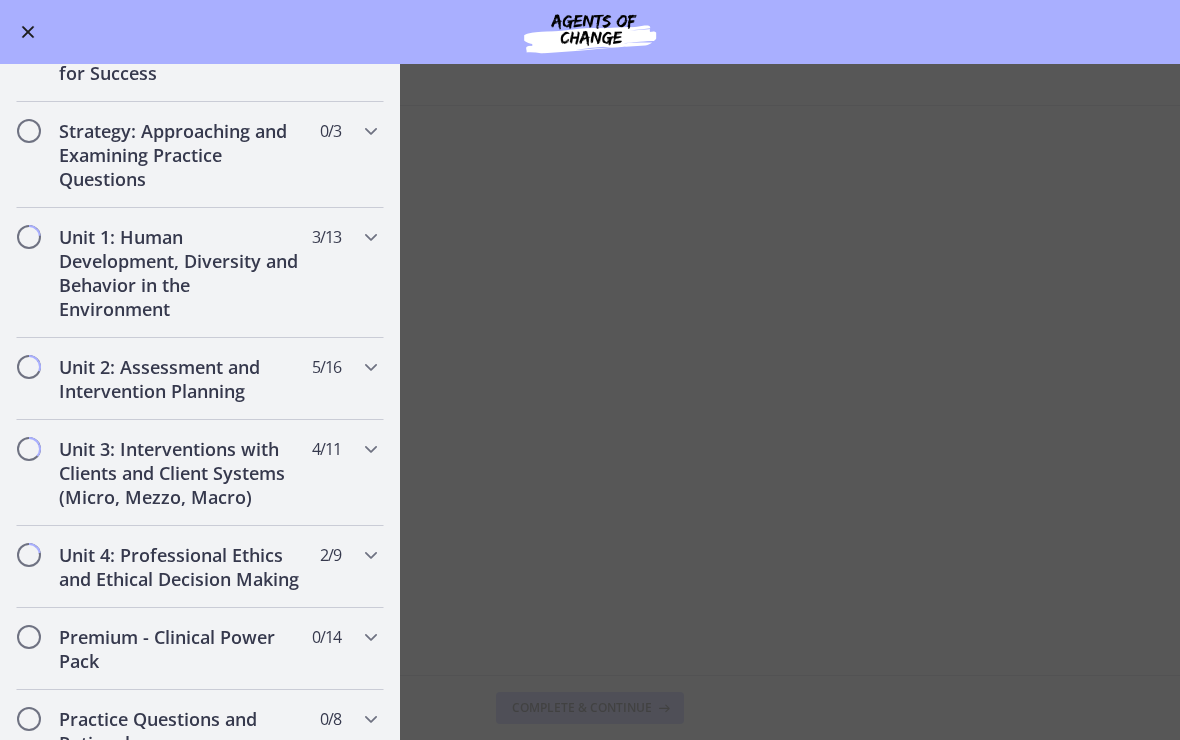 click at bounding box center [28, 32] 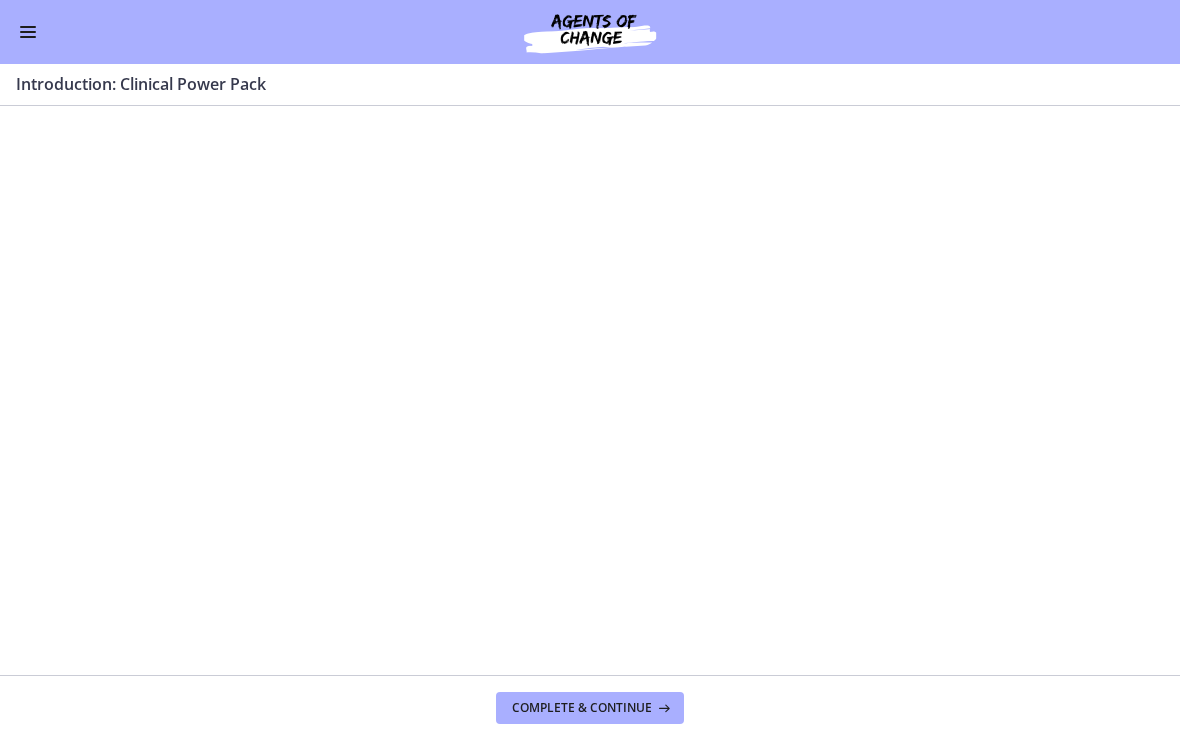 click at bounding box center [590, 388] 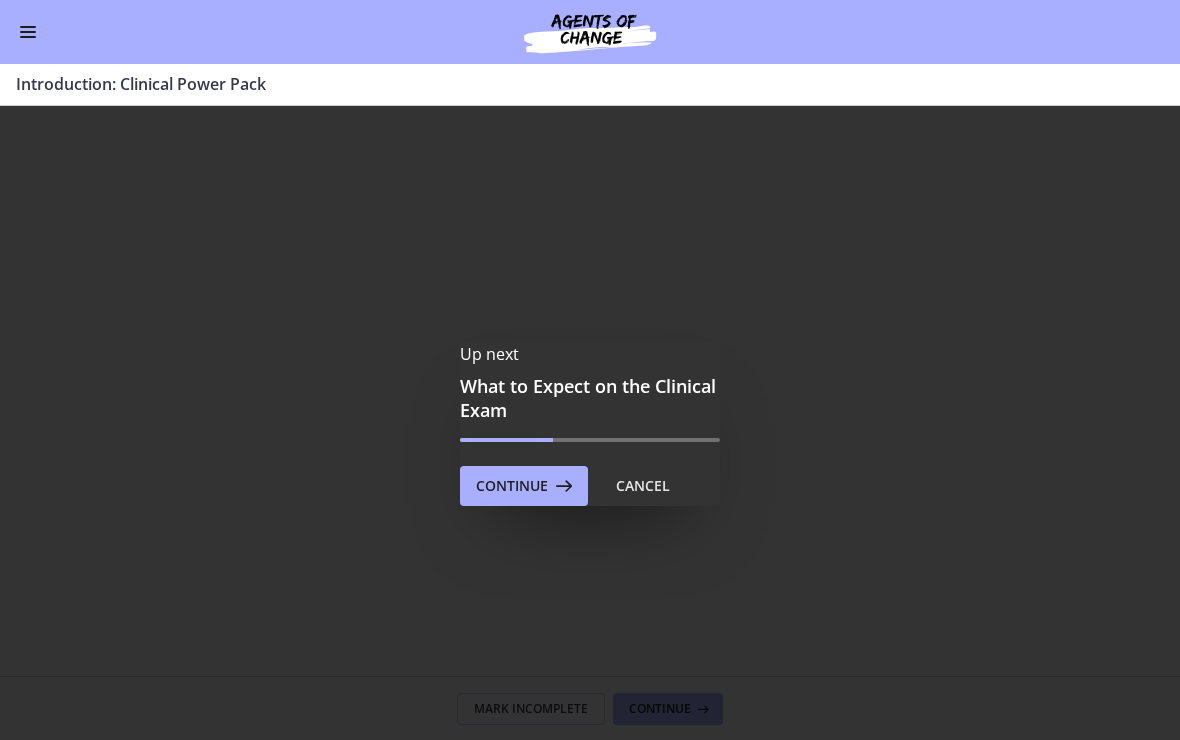 click on "Continue" at bounding box center [512, 486] 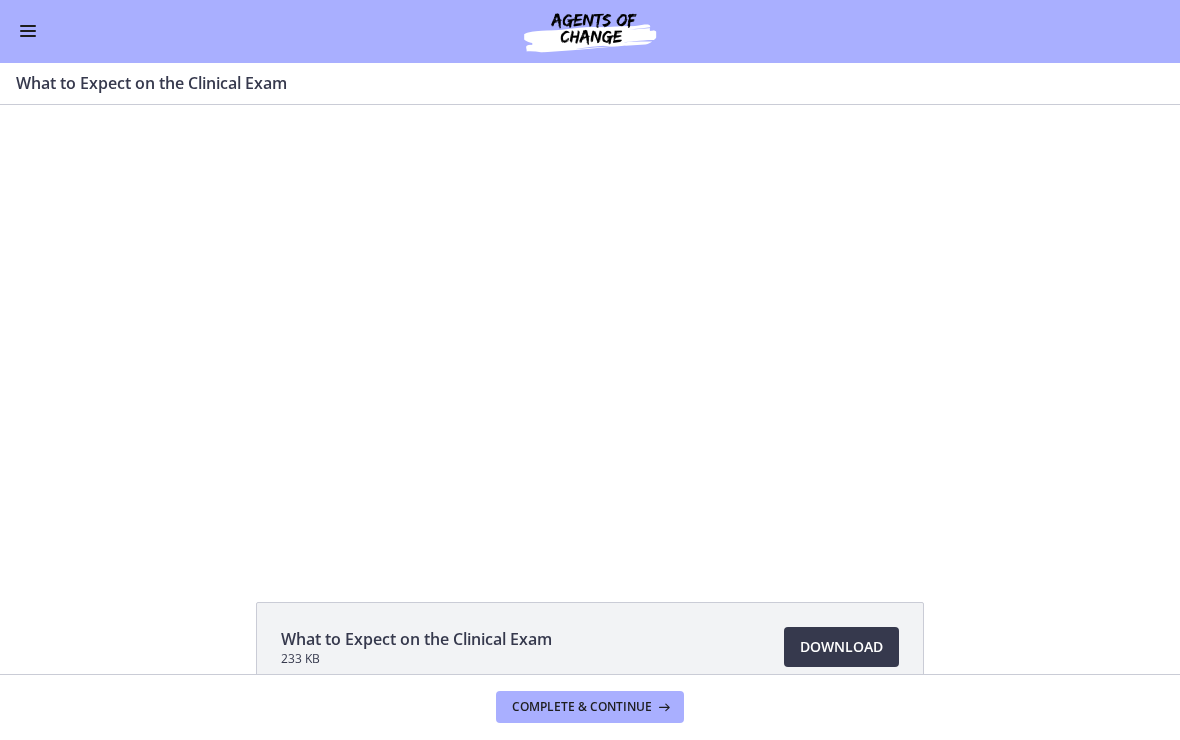 scroll, scrollTop: 0, scrollLeft: 0, axis: both 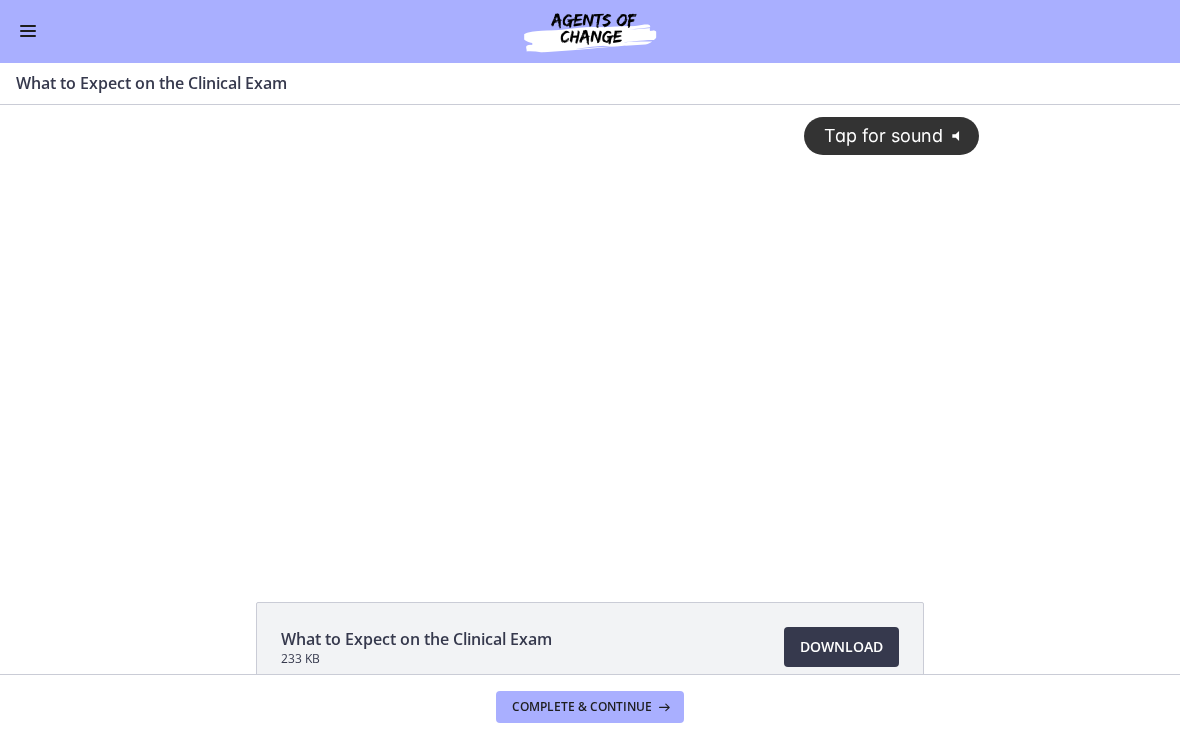 click at bounding box center [28, 32] 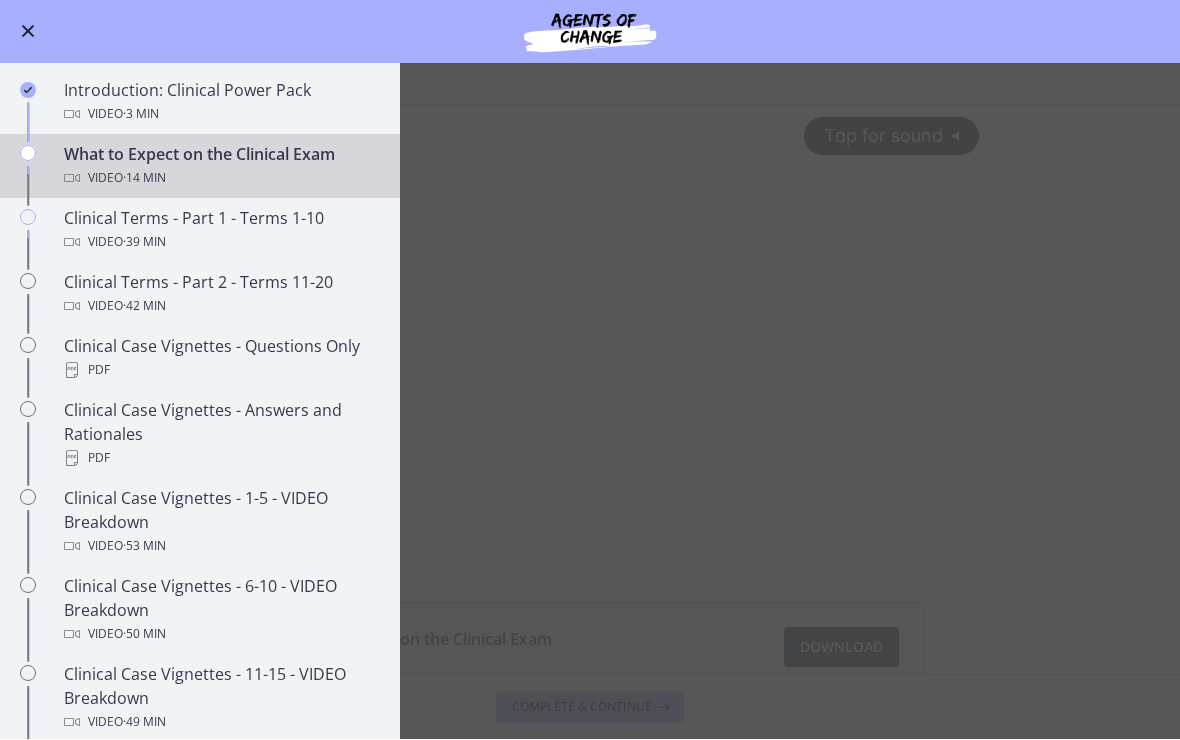 scroll, scrollTop: 805, scrollLeft: 0, axis: vertical 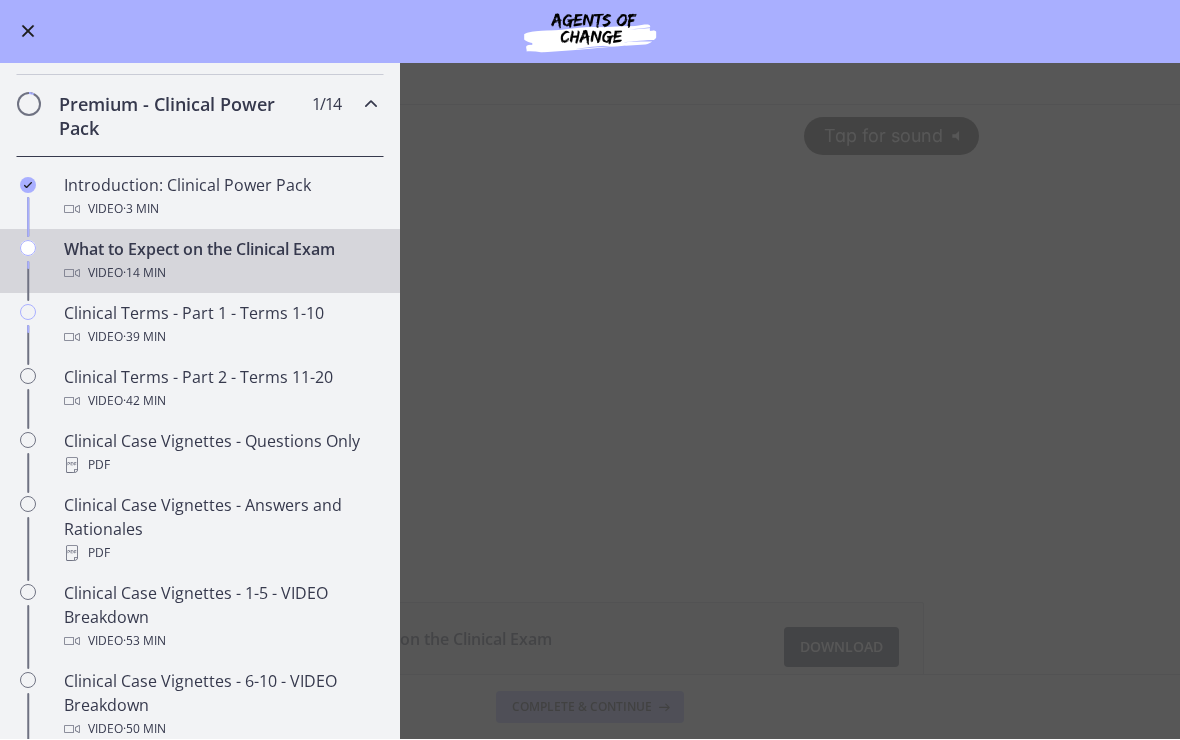 click on "What to Expect on the Clinical Exam
Enable fullscreen
What to Expect on the Clinical Exam
233 KB
Download
Opens in a new window
Complete & continue" at bounding box center [590, 402] 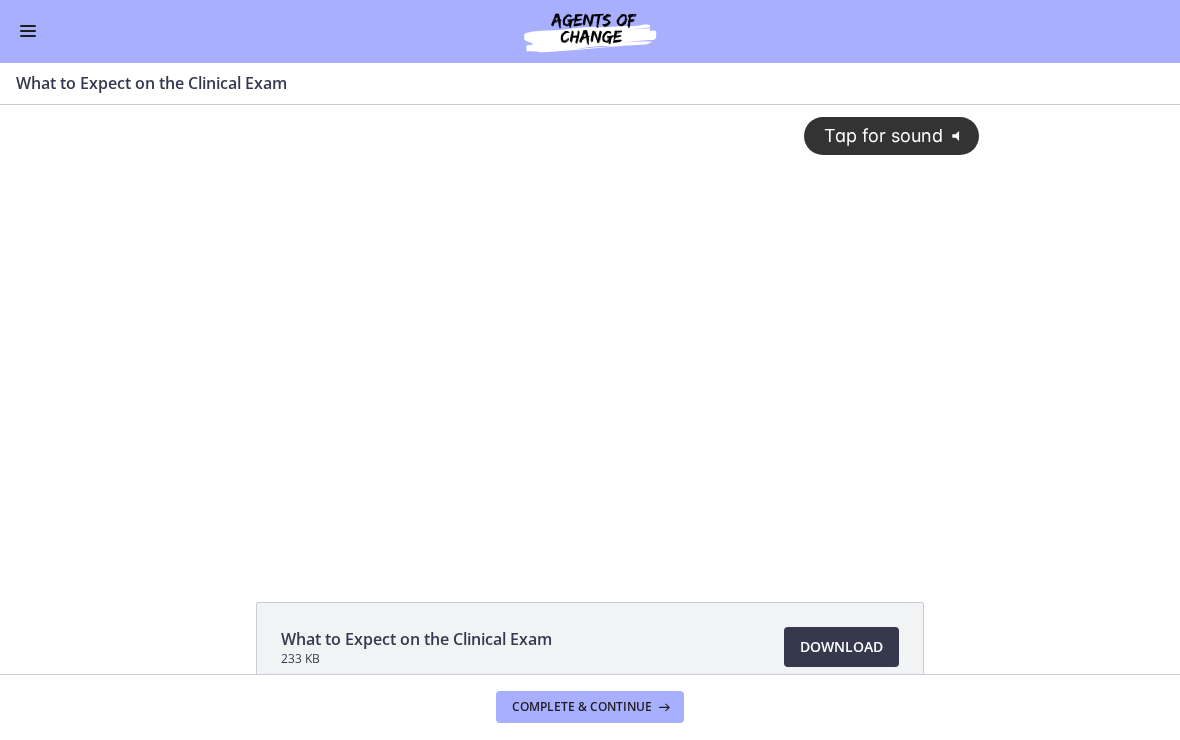 click on "Tap for sound" at bounding box center [874, 135] 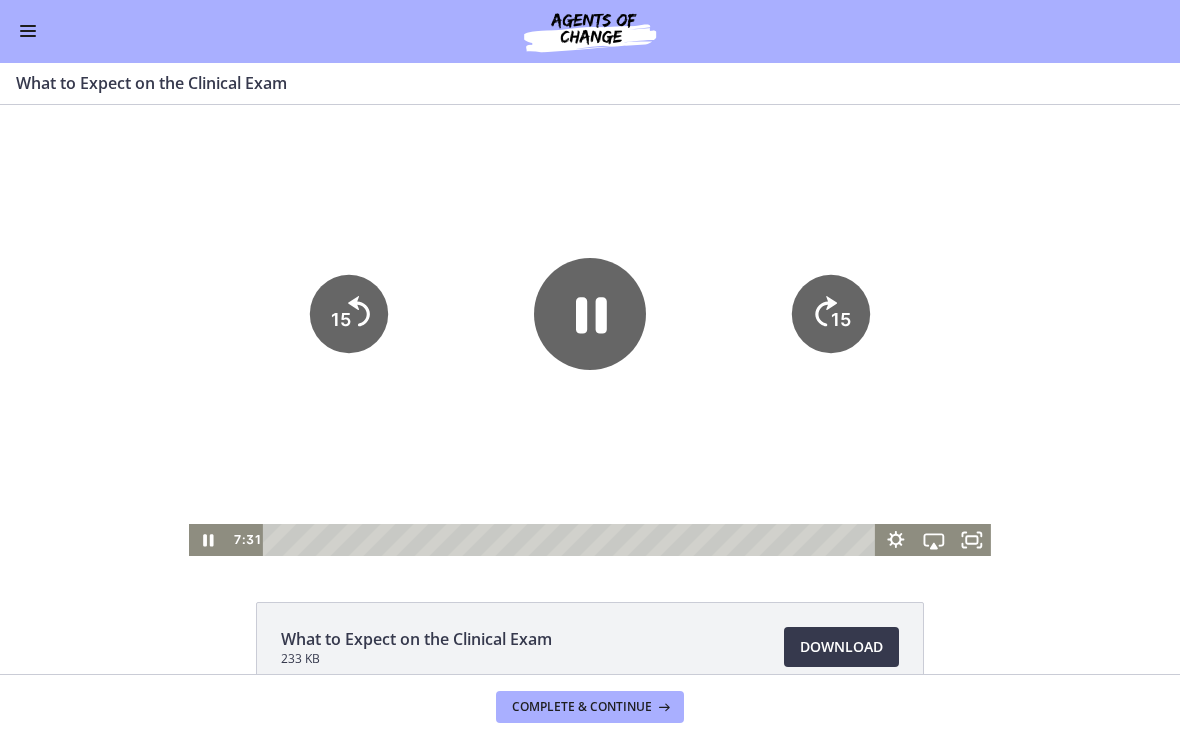 click 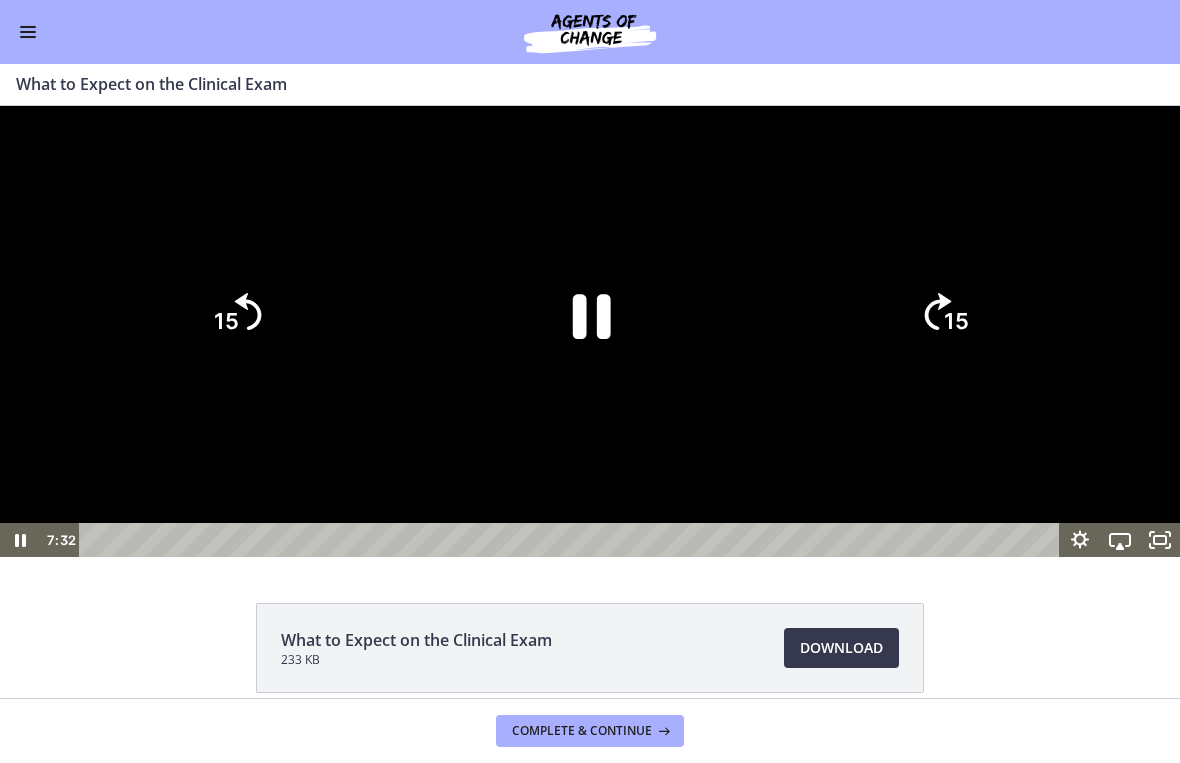 click 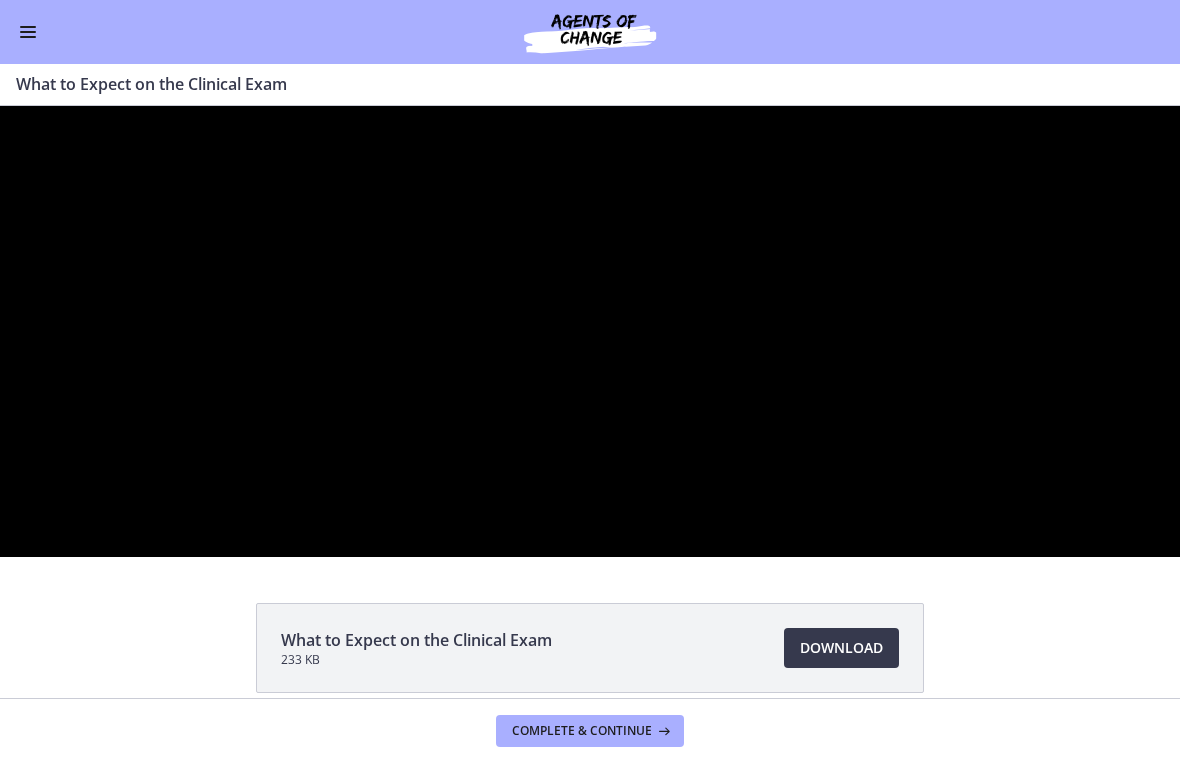 click at bounding box center [590, 331] 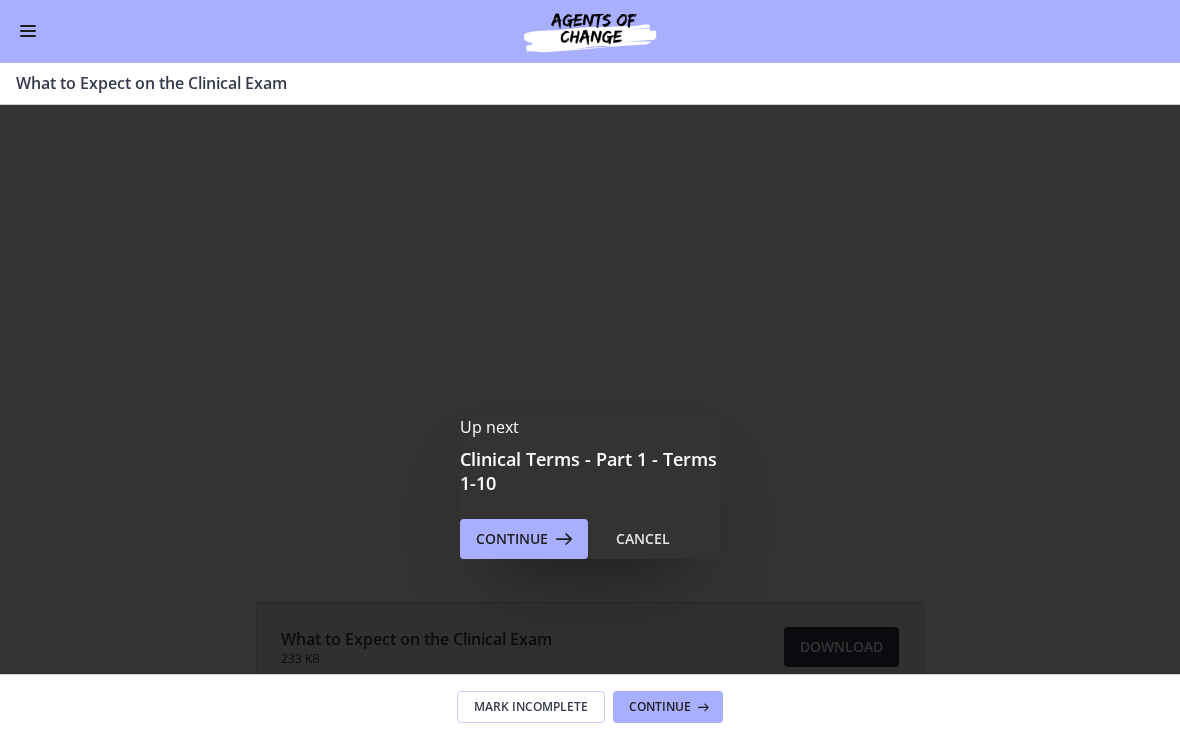 scroll, scrollTop: 0, scrollLeft: 0, axis: both 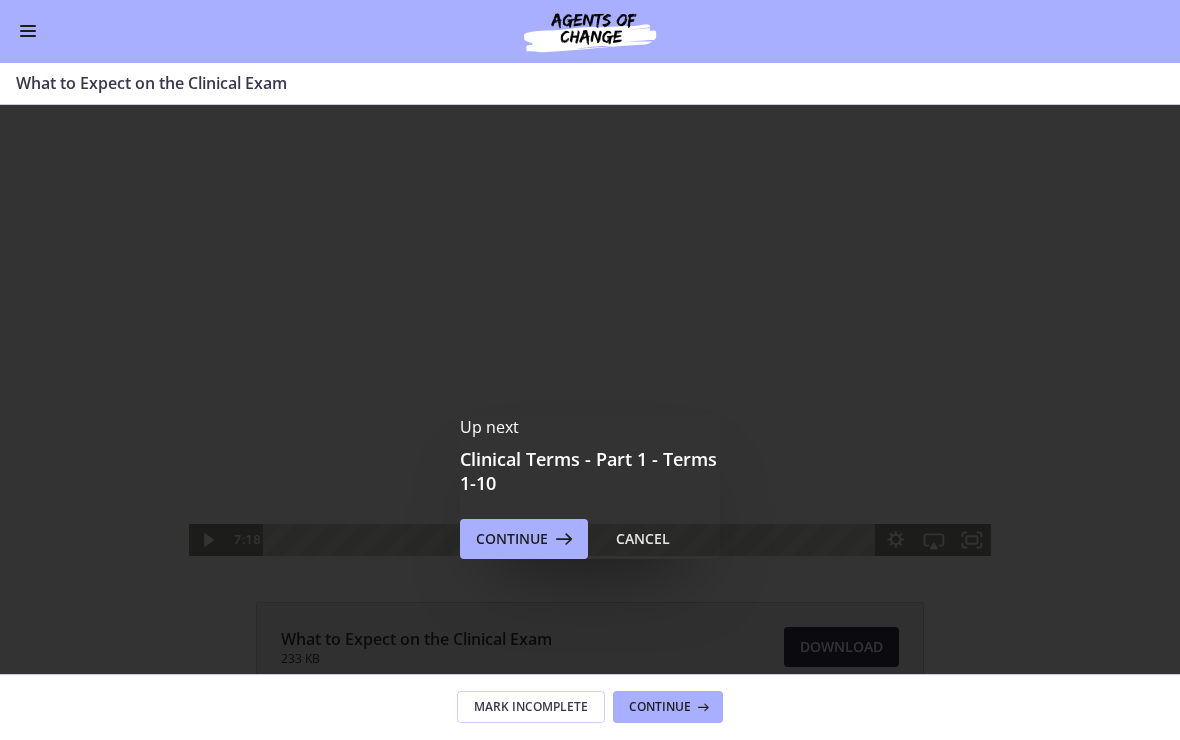 click at bounding box center [562, 540] 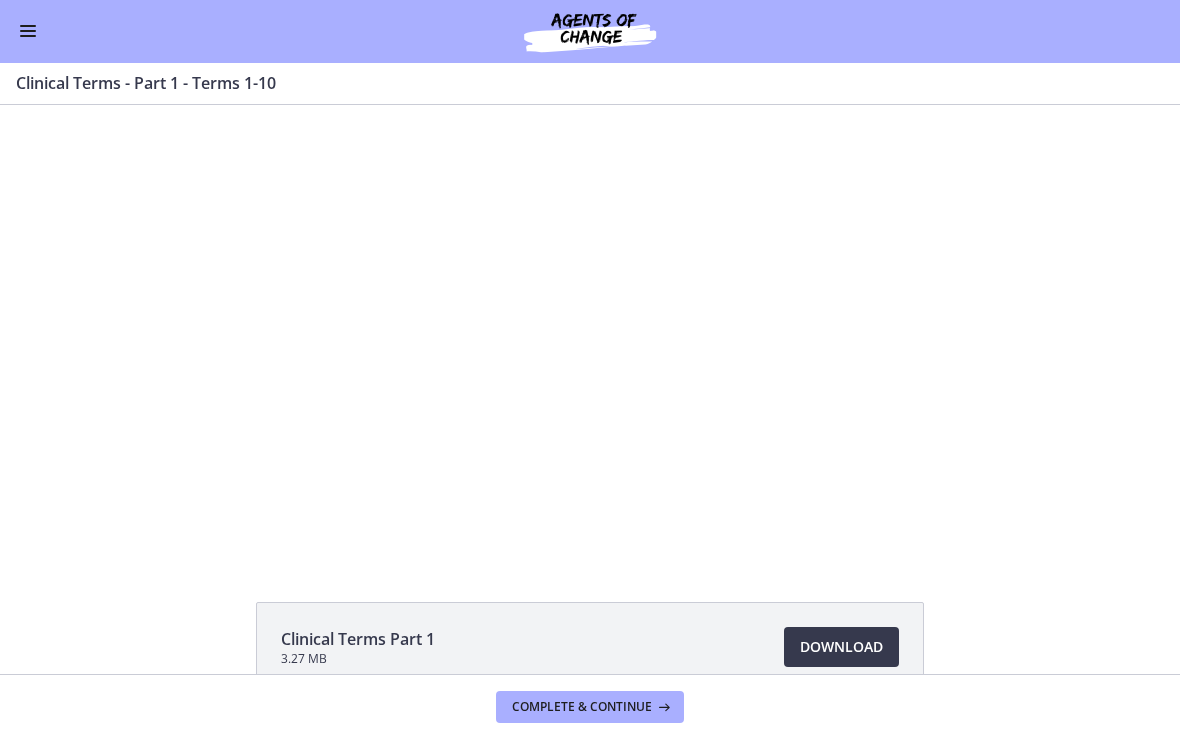scroll, scrollTop: 0, scrollLeft: 0, axis: both 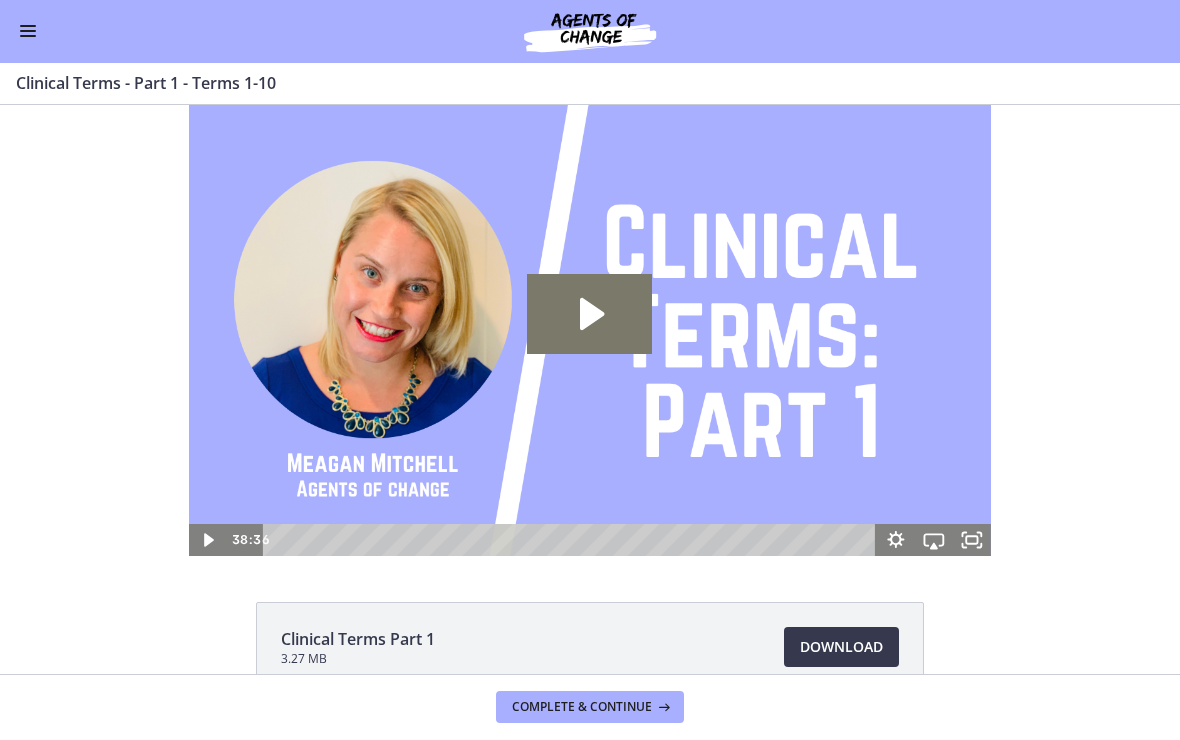 click 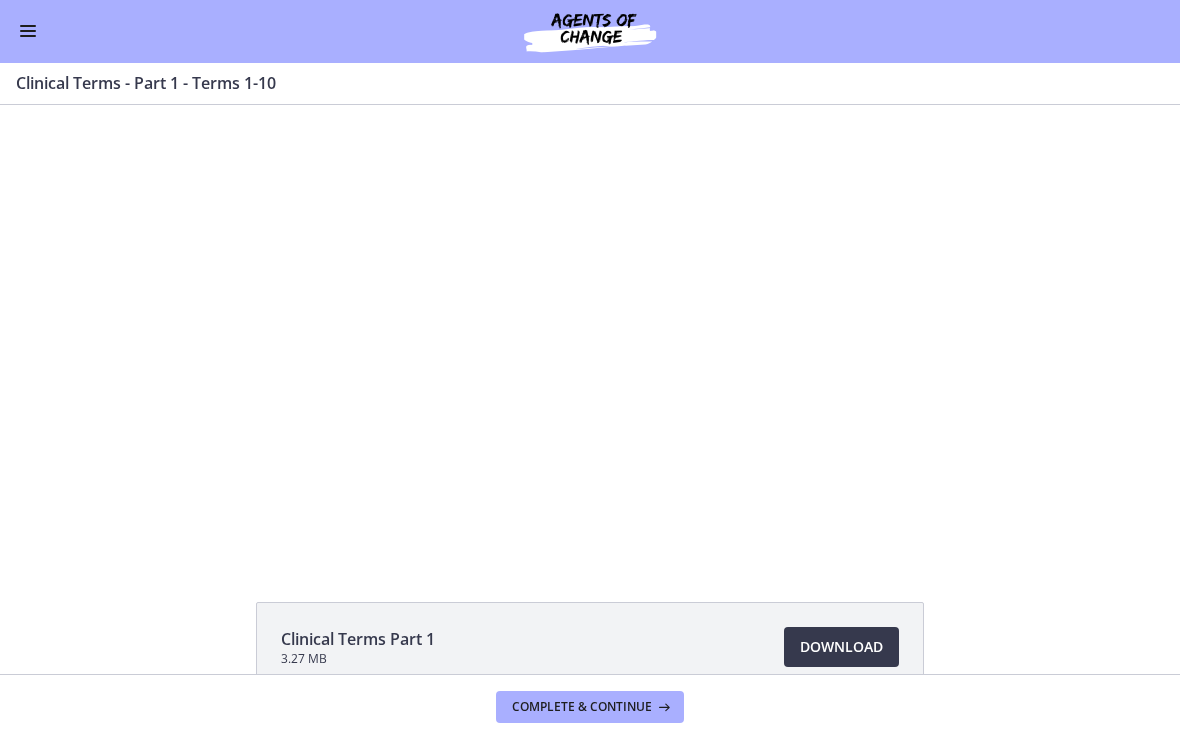 click on "Complete & continue" at bounding box center (590, 707) 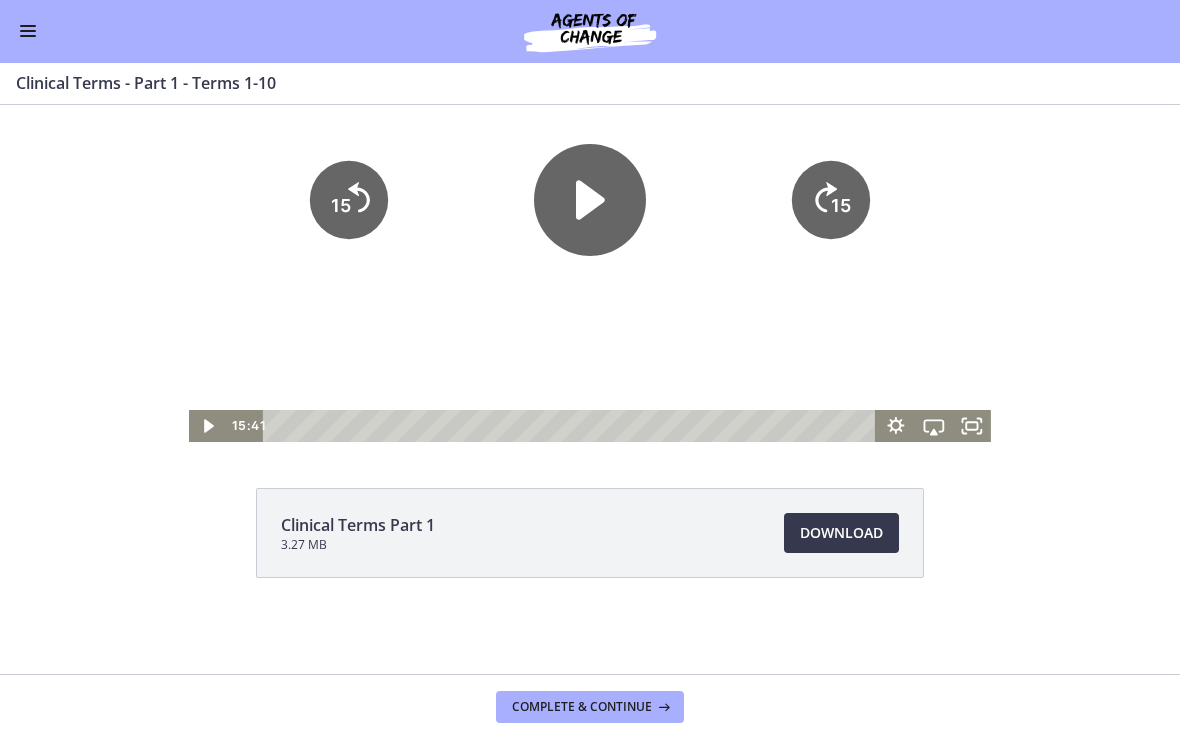 scroll, scrollTop: 114, scrollLeft: 0, axis: vertical 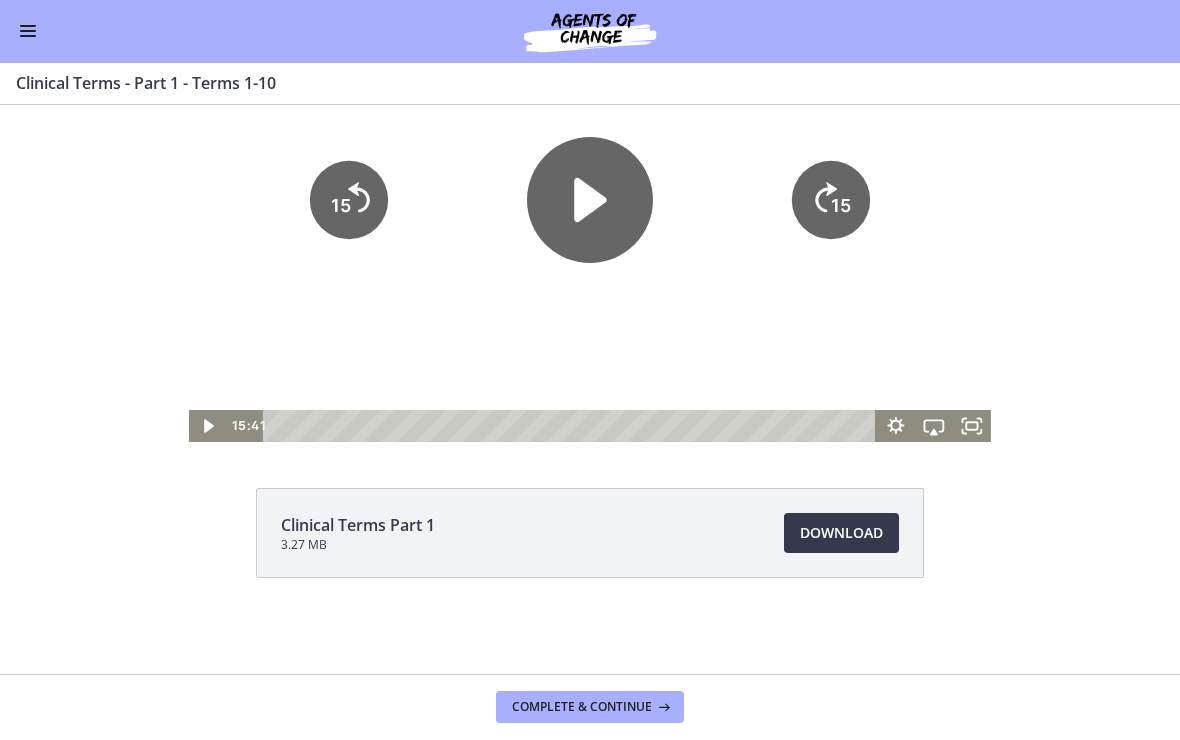 click 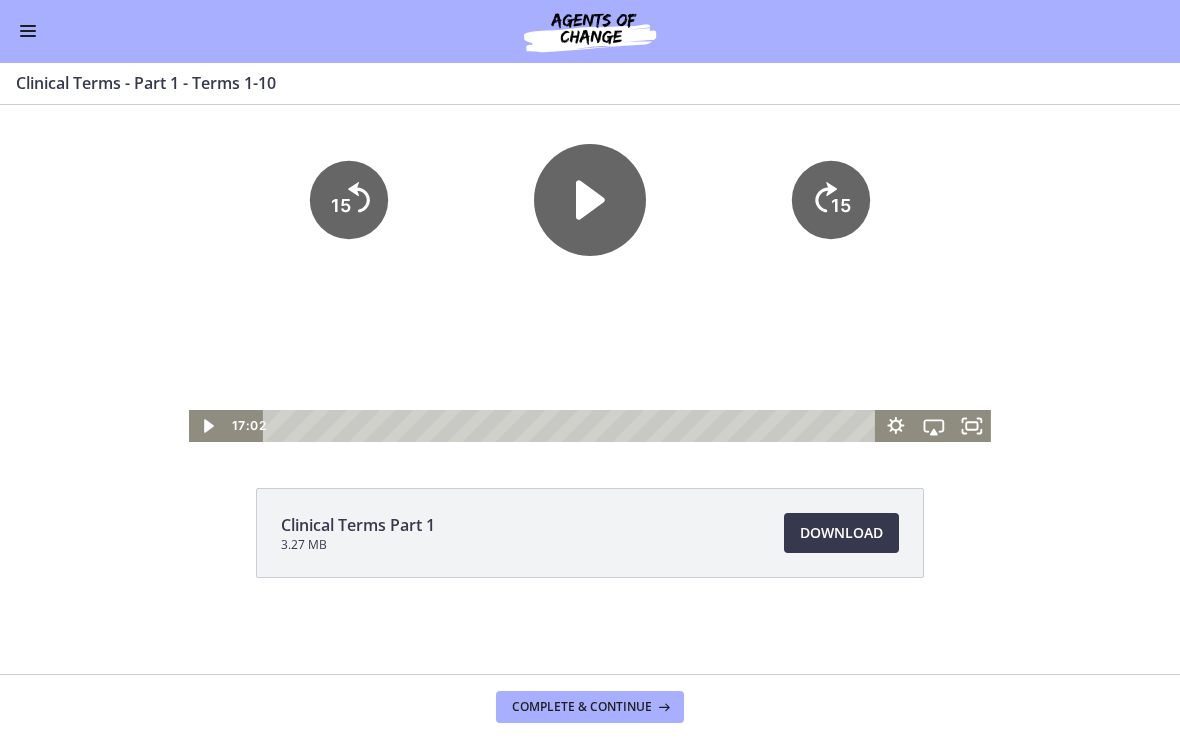 click 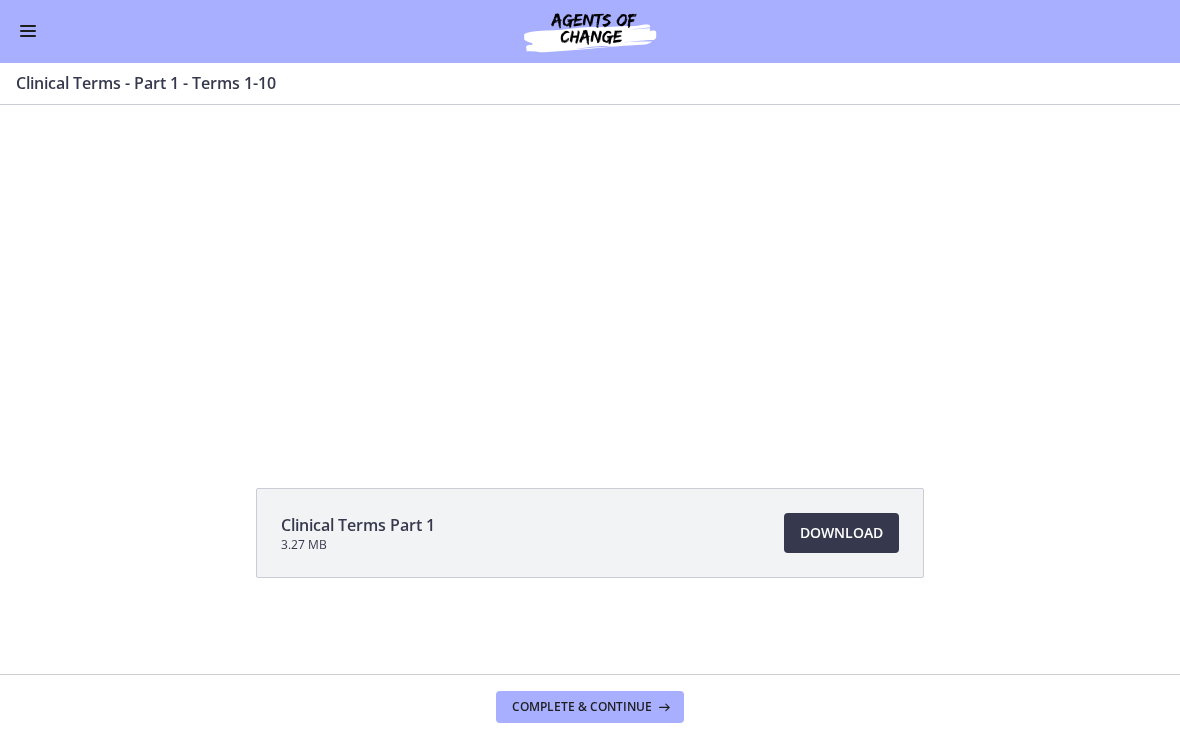 click at bounding box center [590, 216] 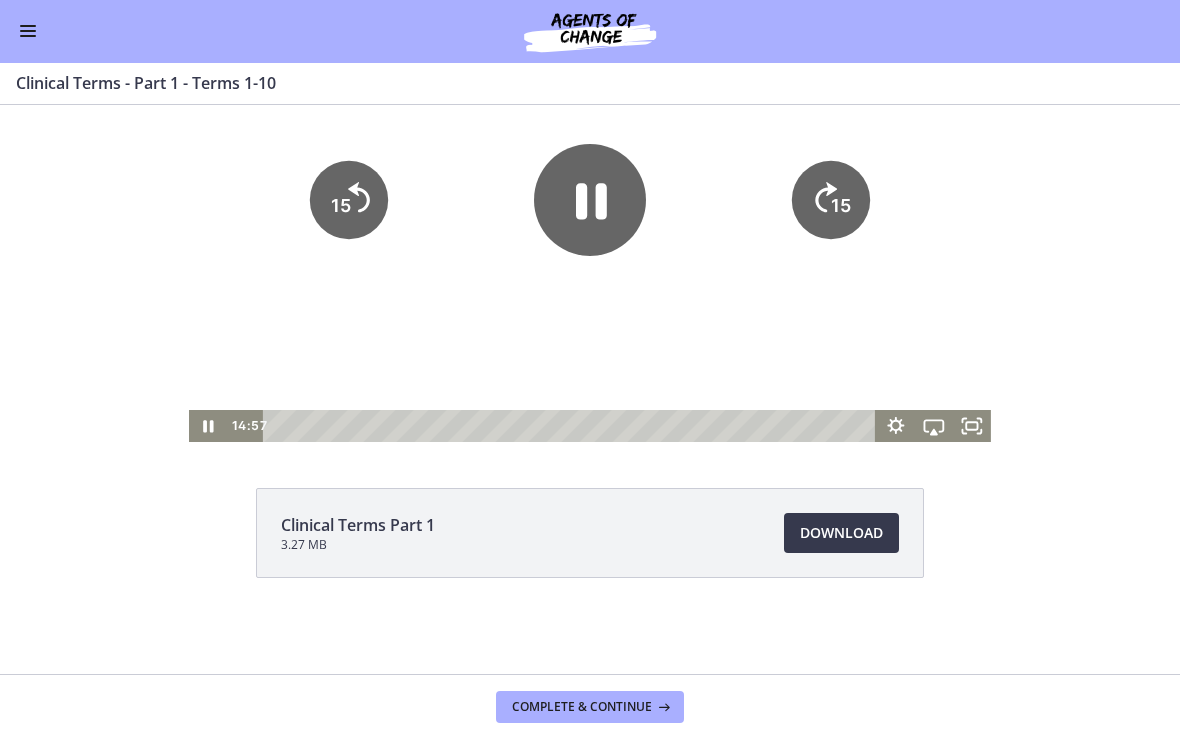 click 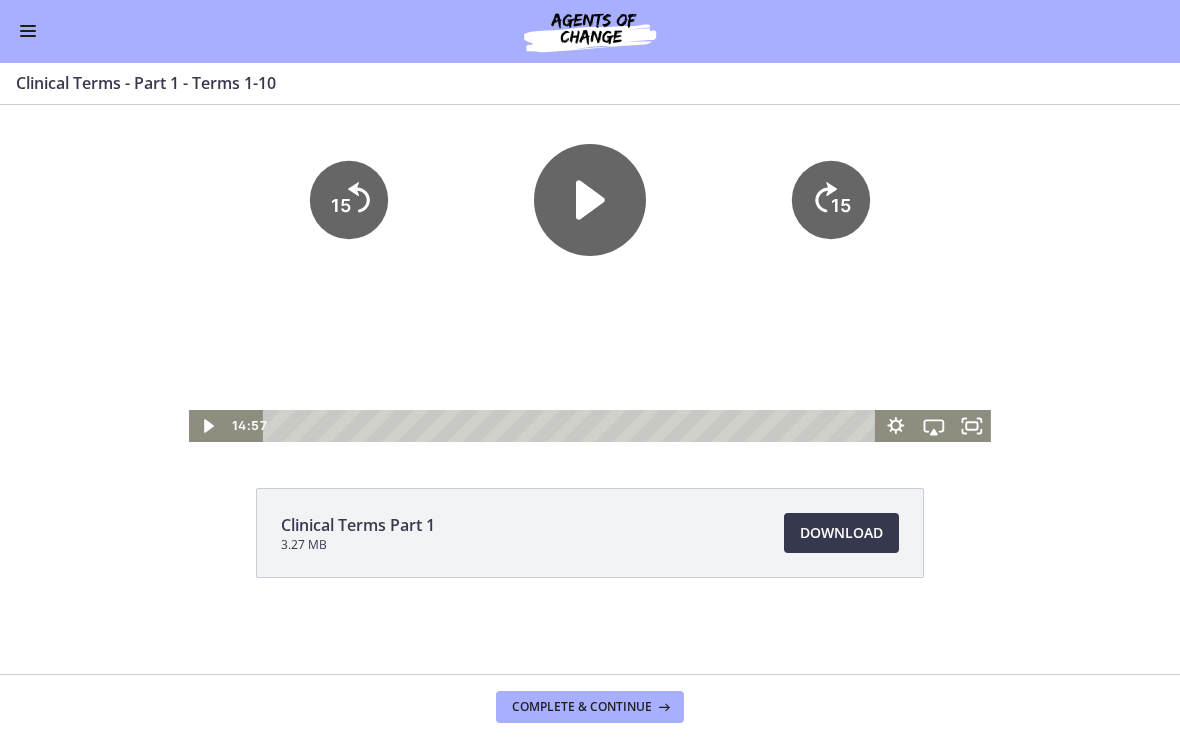 click 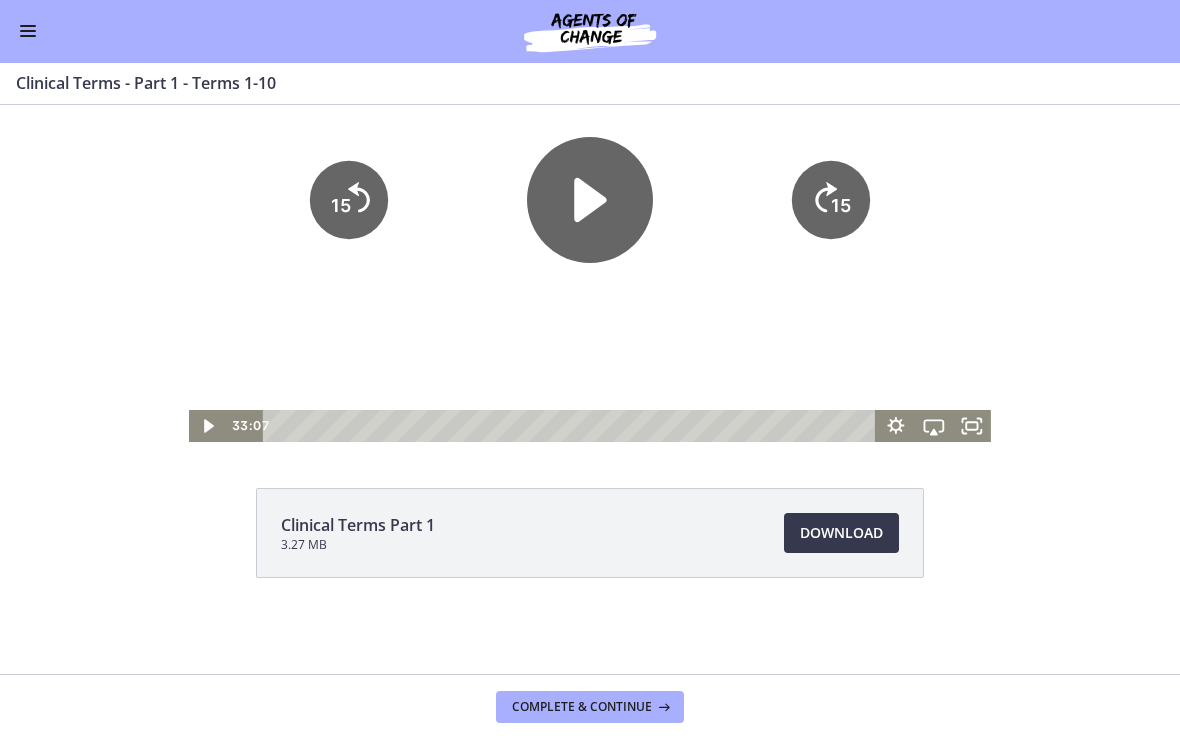 click 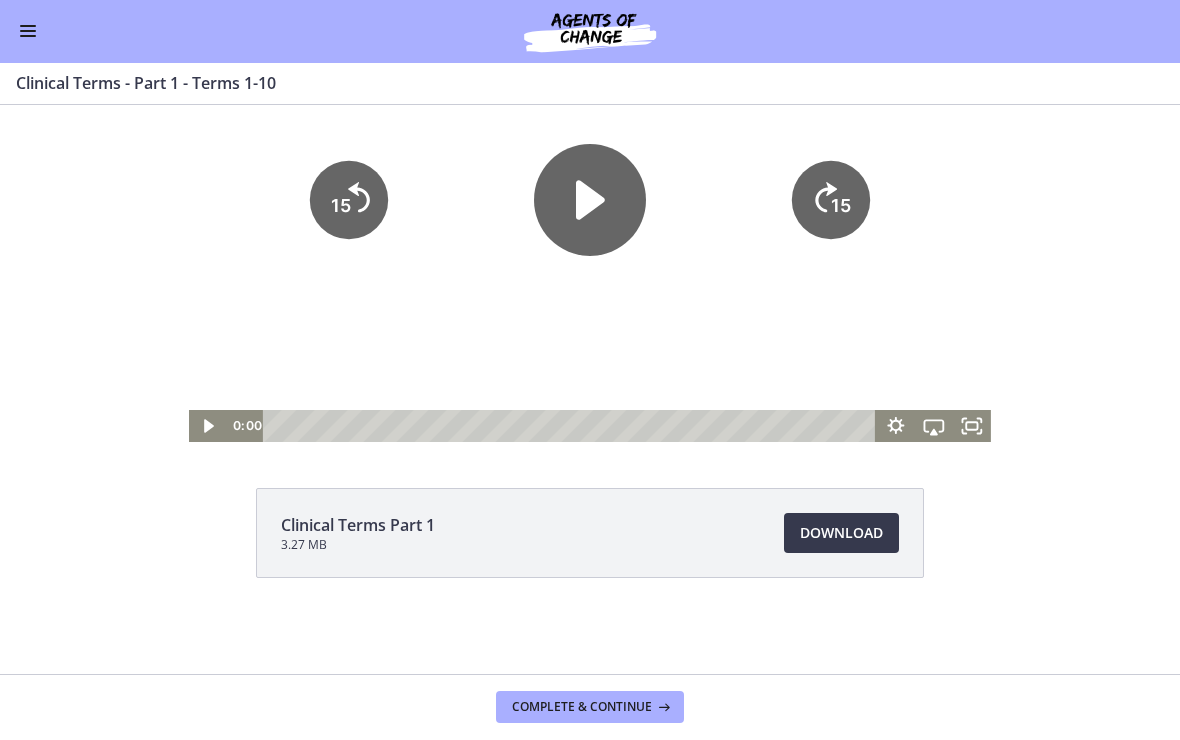 click 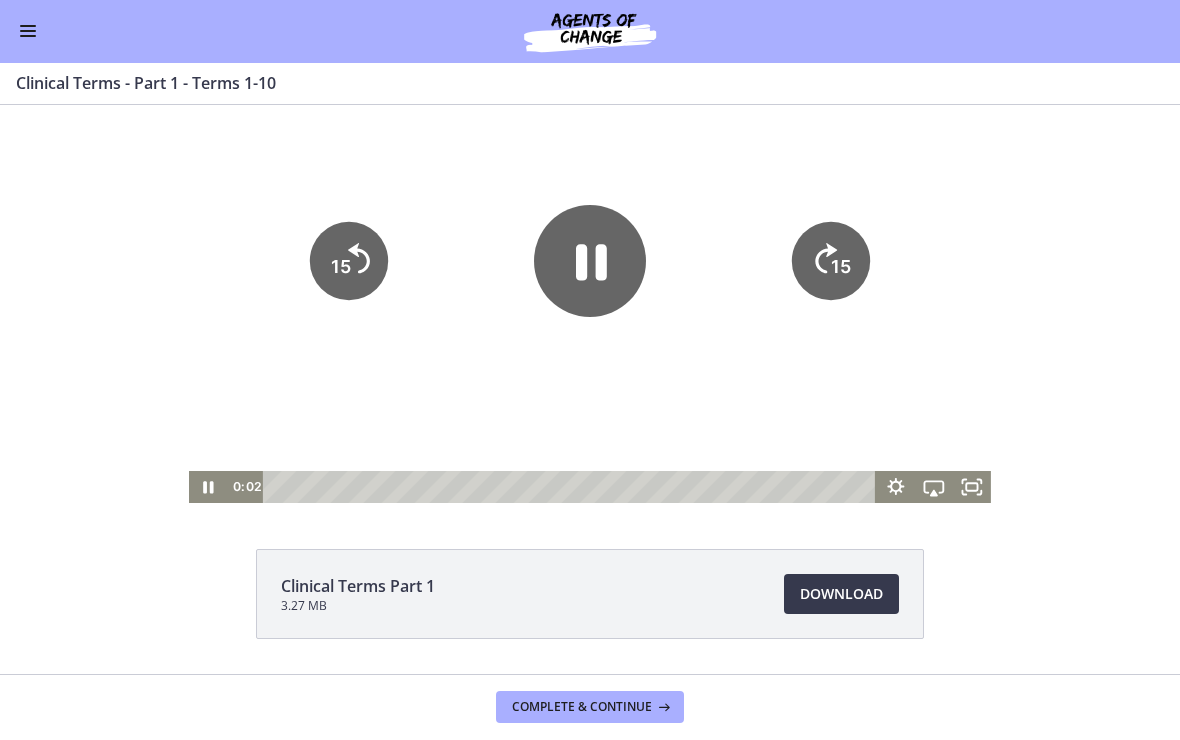 scroll, scrollTop: 54, scrollLeft: 0, axis: vertical 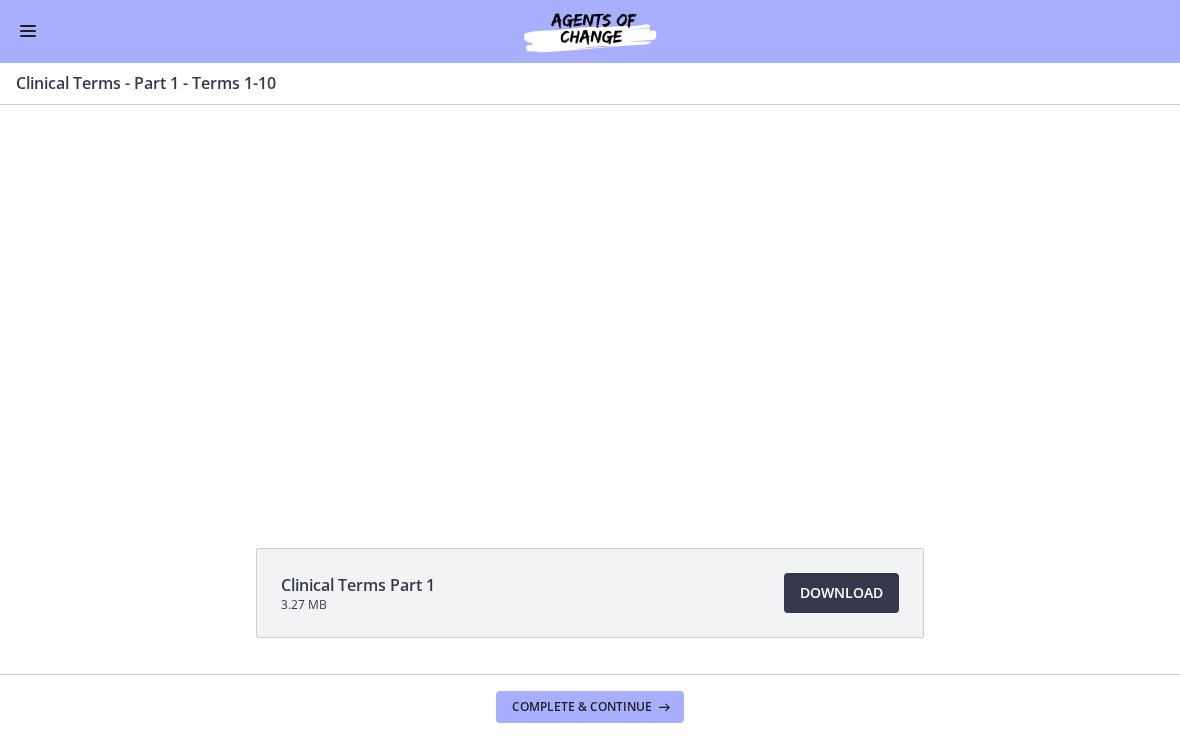 click at bounding box center (590, 276) 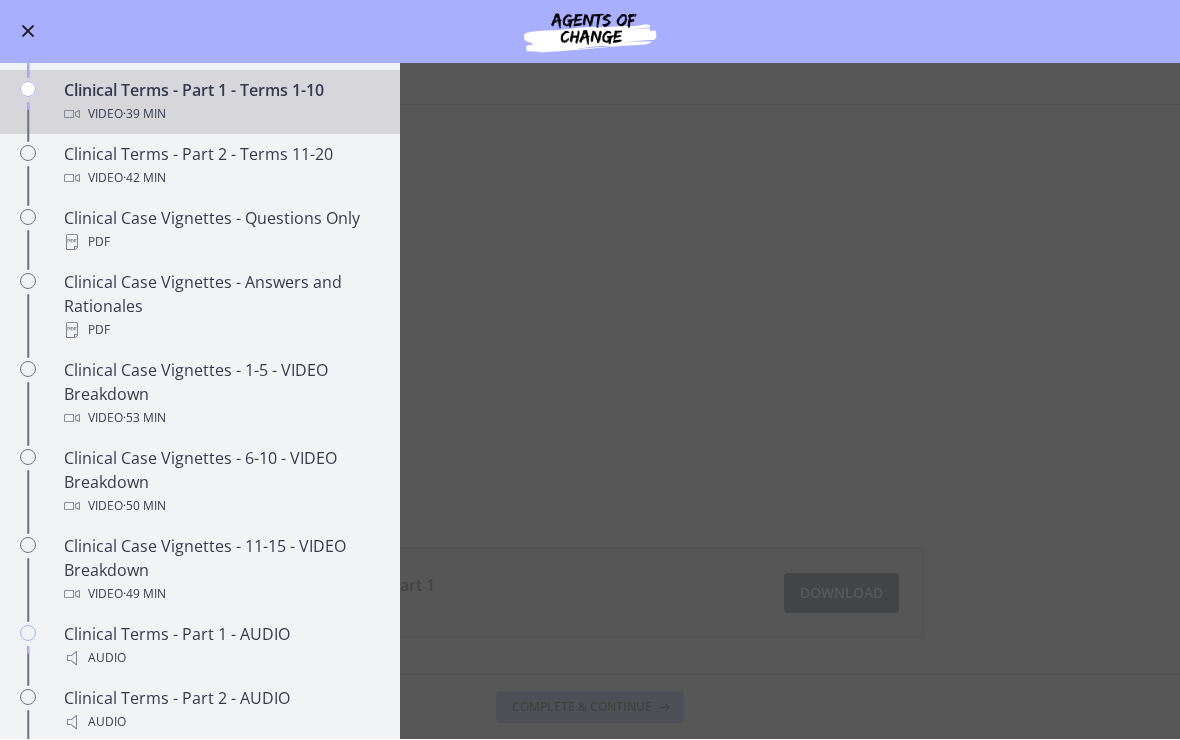 scroll, scrollTop: 1039, scrollLeft: 0, axis: vertical 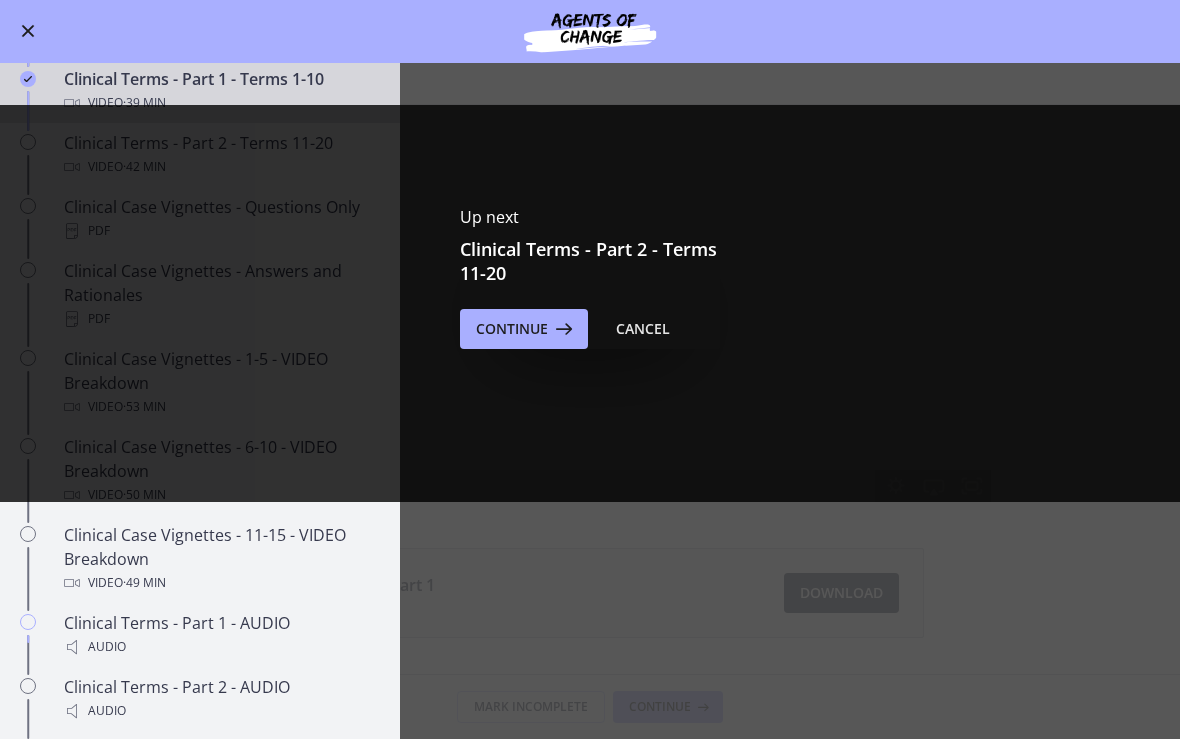 click on "Cancel" at bounding box center (643, 330) 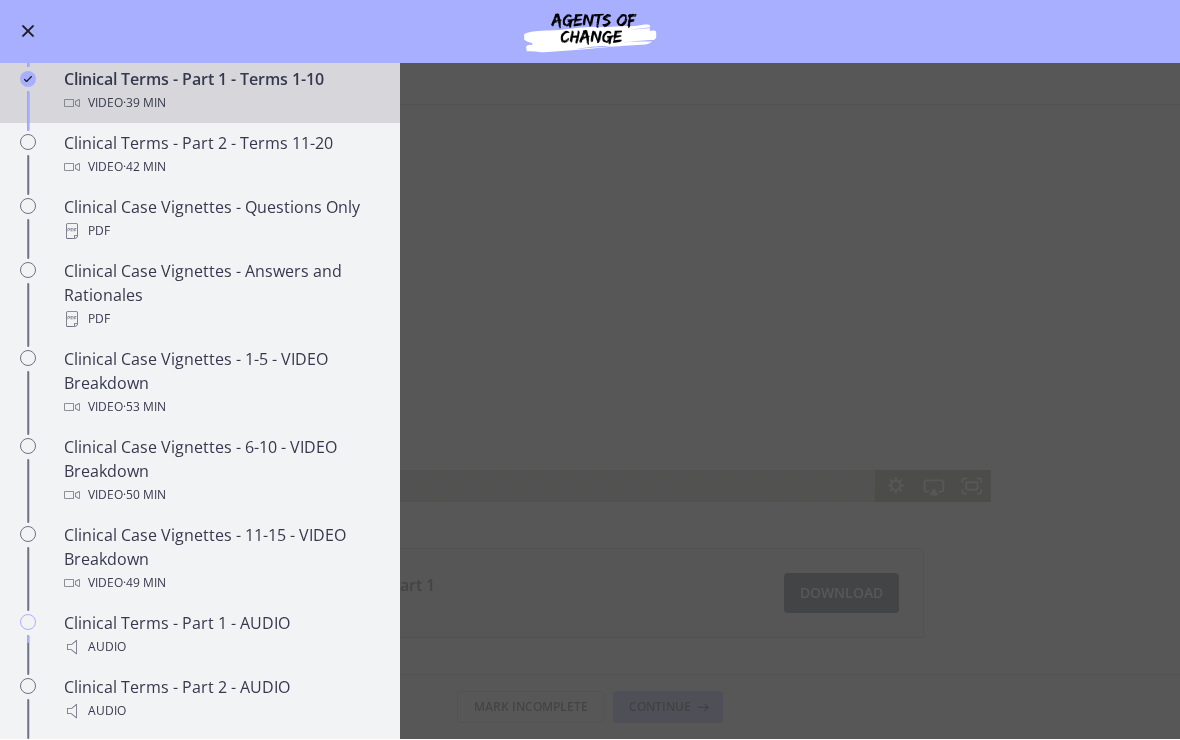 click on "·  42 min" at bounding box center (144, 168) 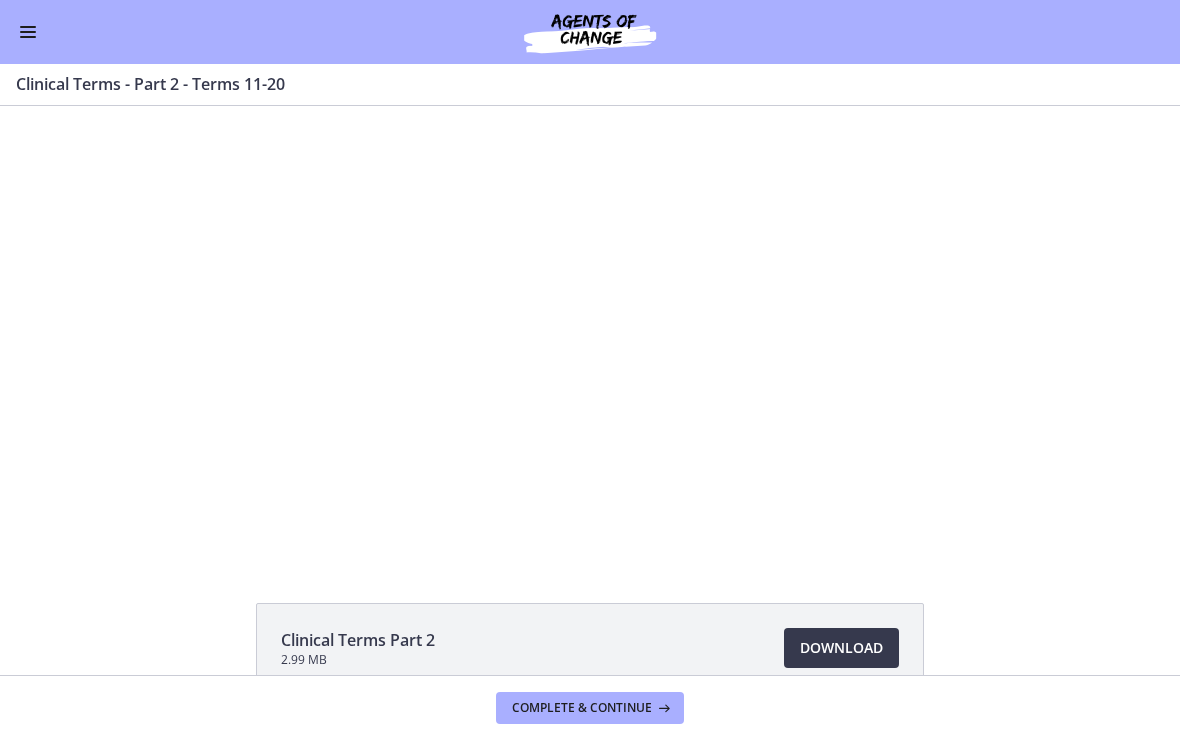 scroll, scrollTop: 7, scrollLeft: 0, axis: vertical 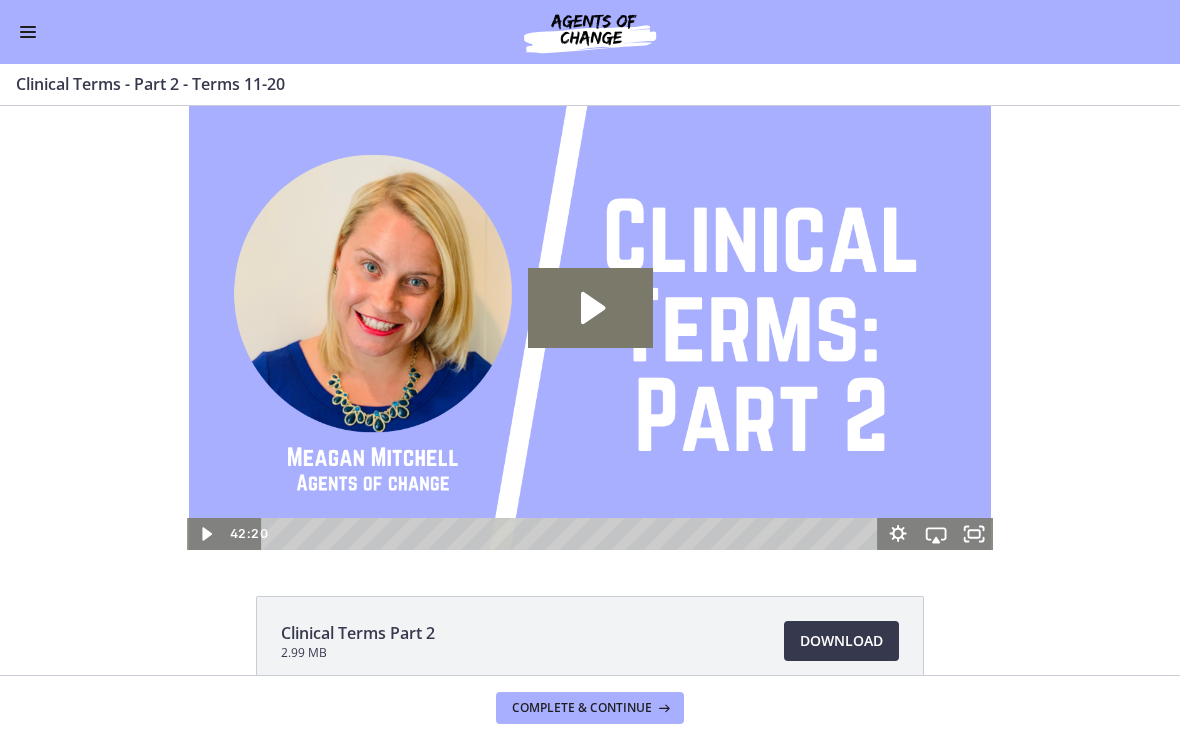 click 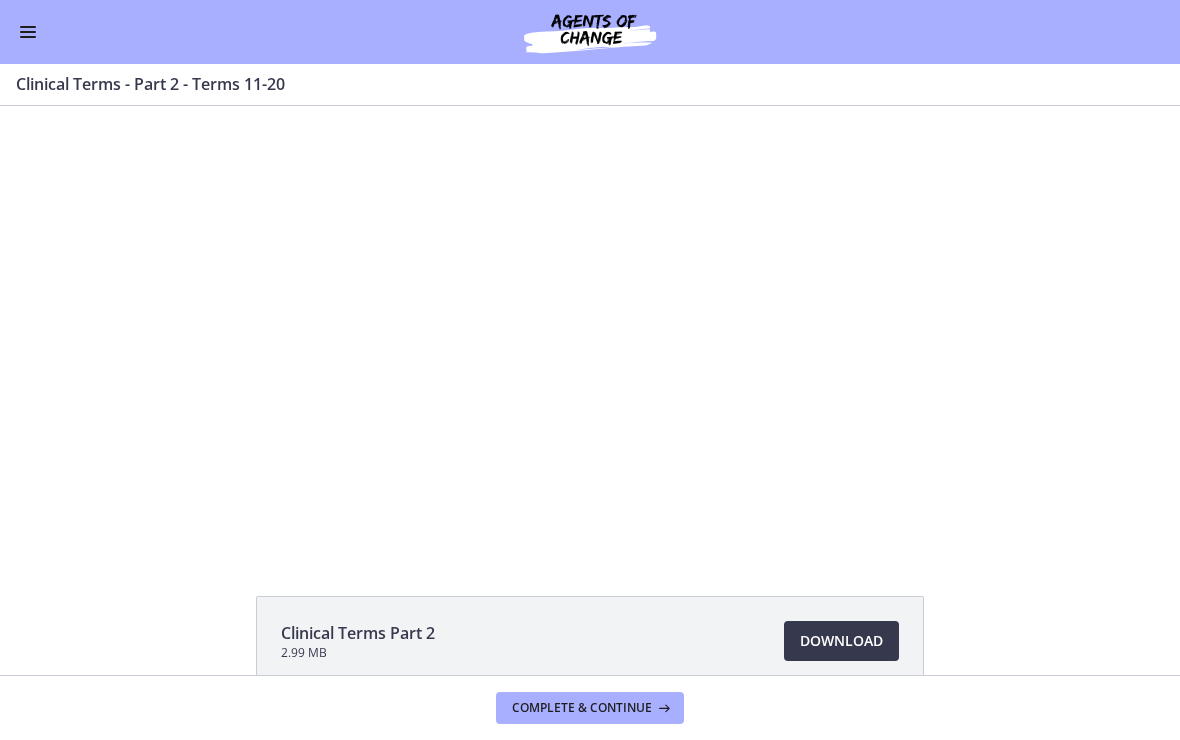 click at bounding box center (28, 32) 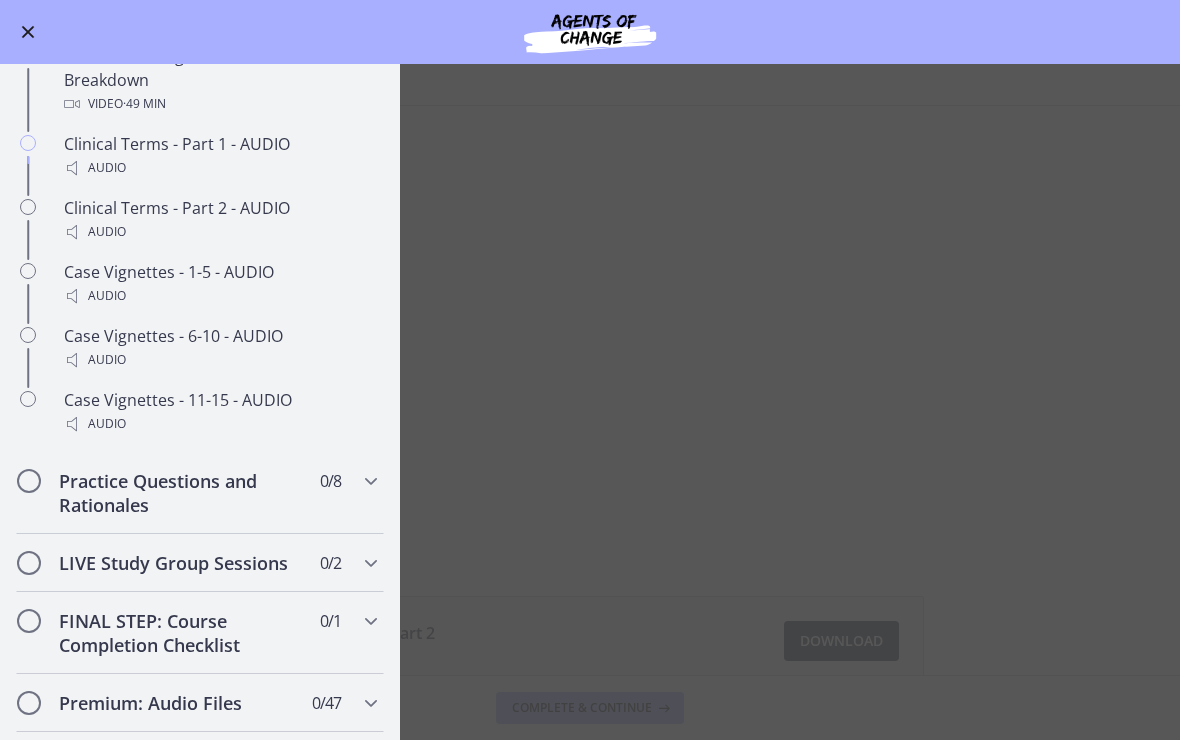 scroll, scrollTop: 1521, scrollLeft: 0, axis: vertical 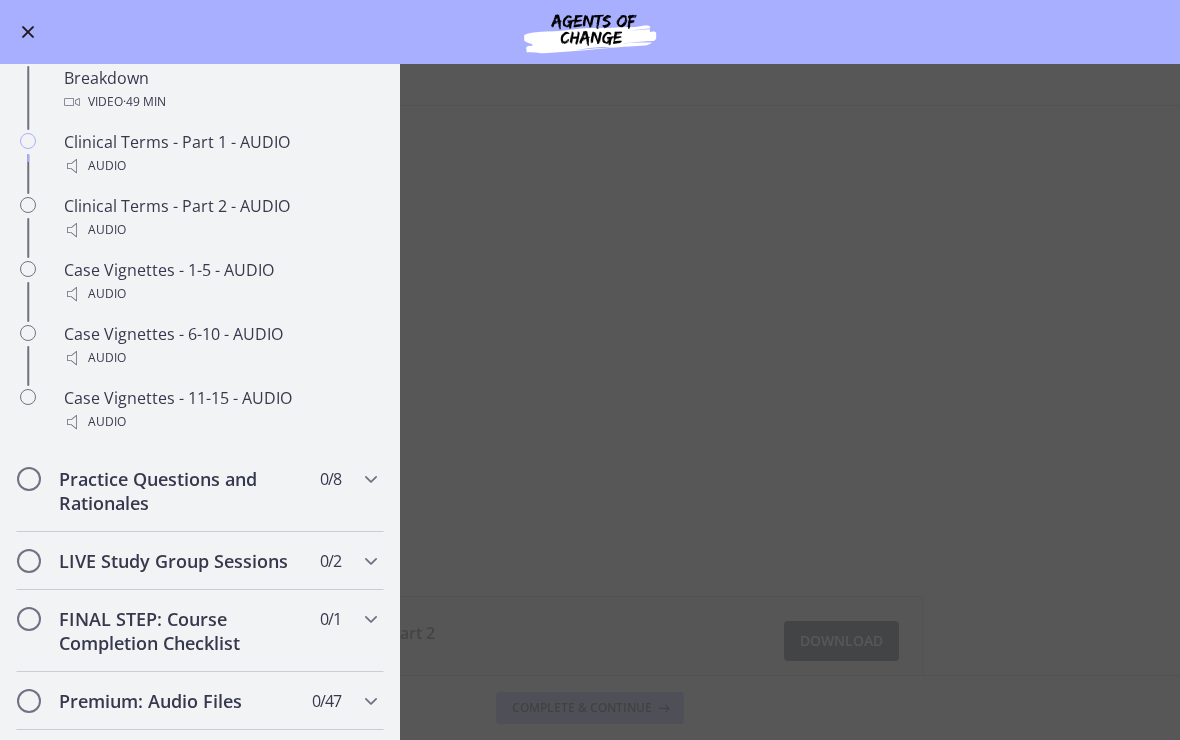 click on "Clinical Terms - Part 2 - Terms 11-20
Enable fullscreen
Clinical Terms Part 2
2.99 MB
Download
Opens in a new window
Complete & continue" at bounding box center [590, 402] 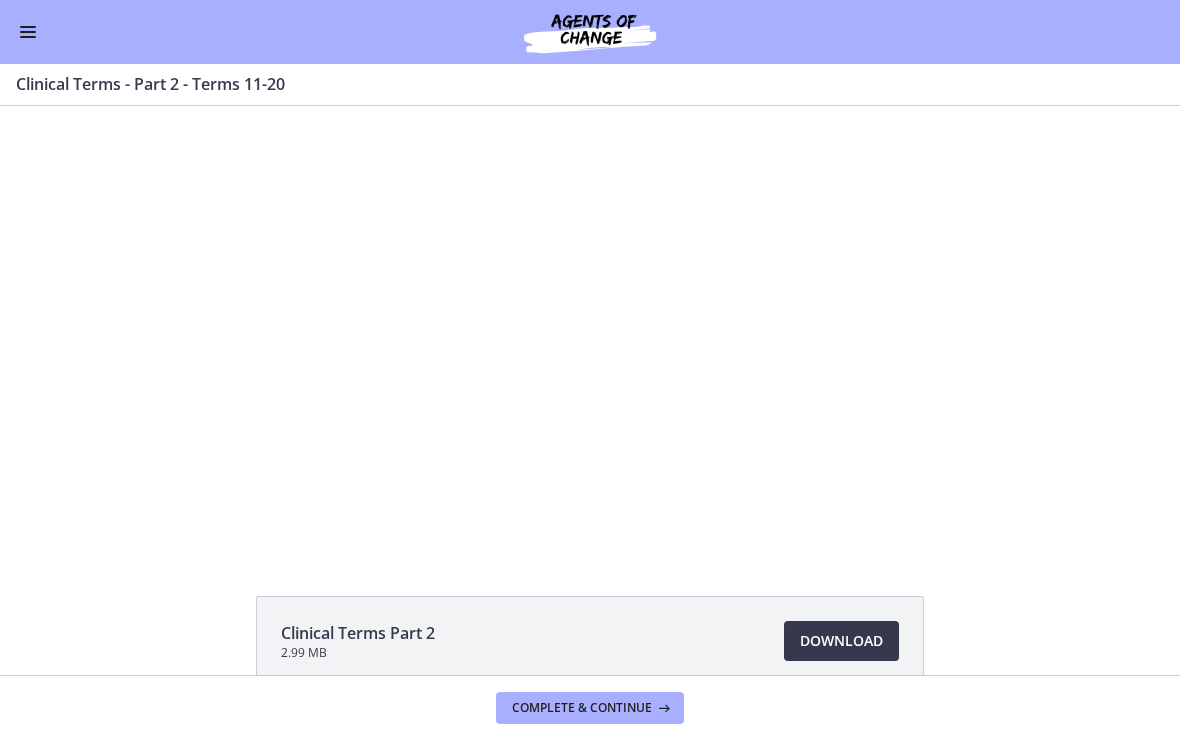 click at bounding box center (590, 324) 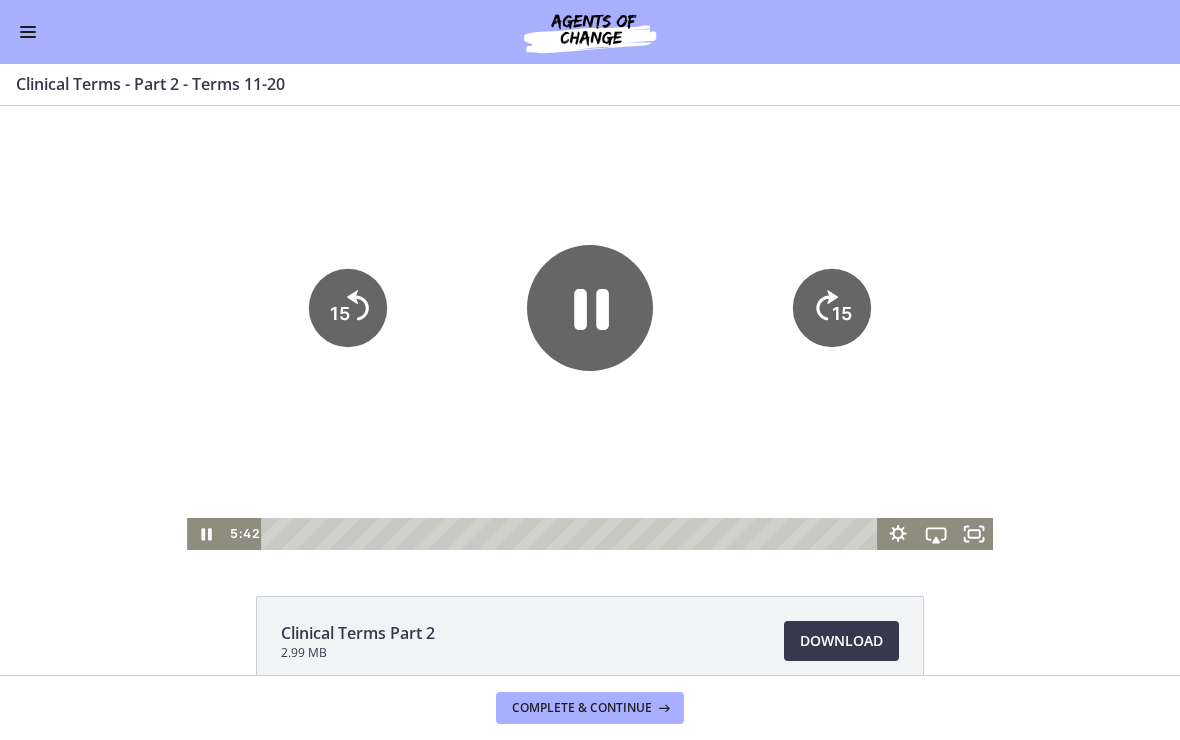 click 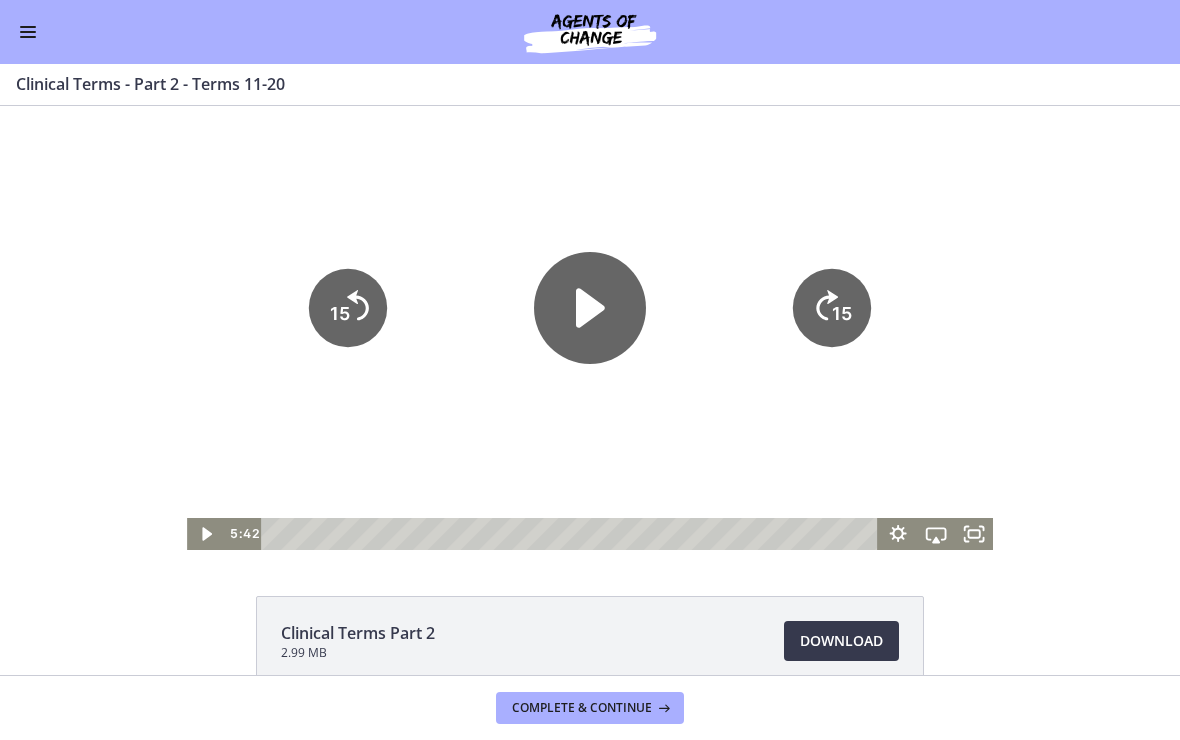 click 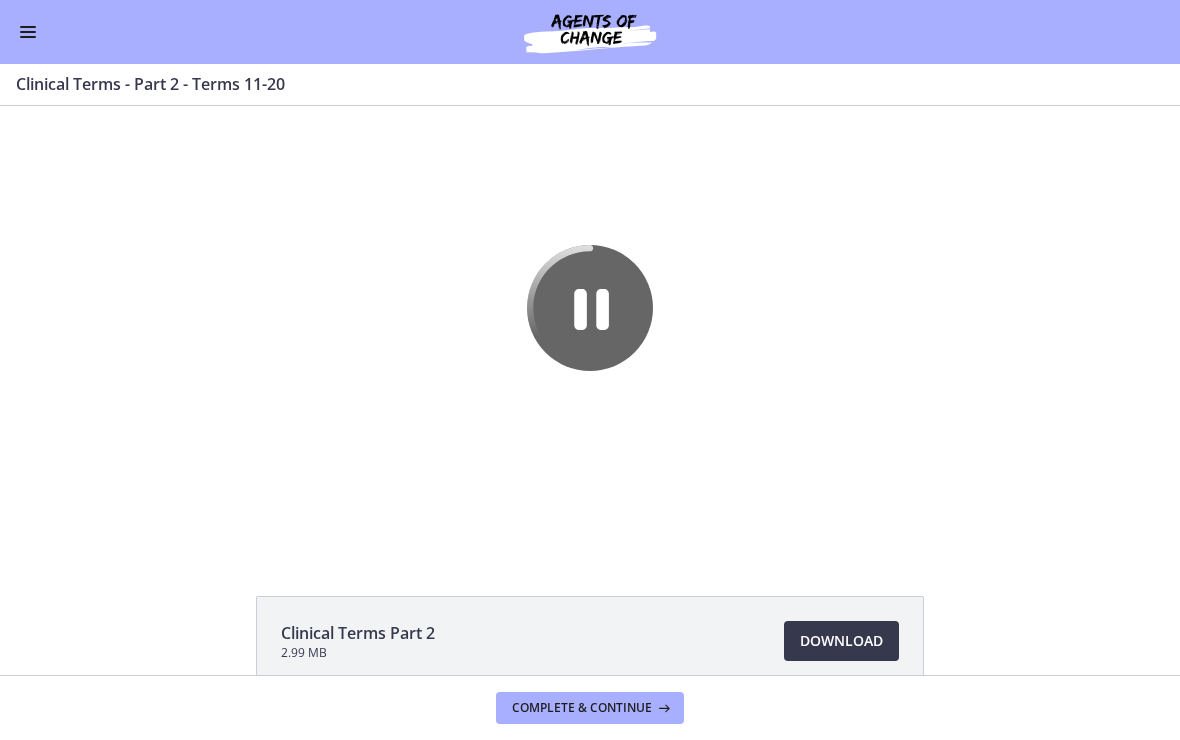 click 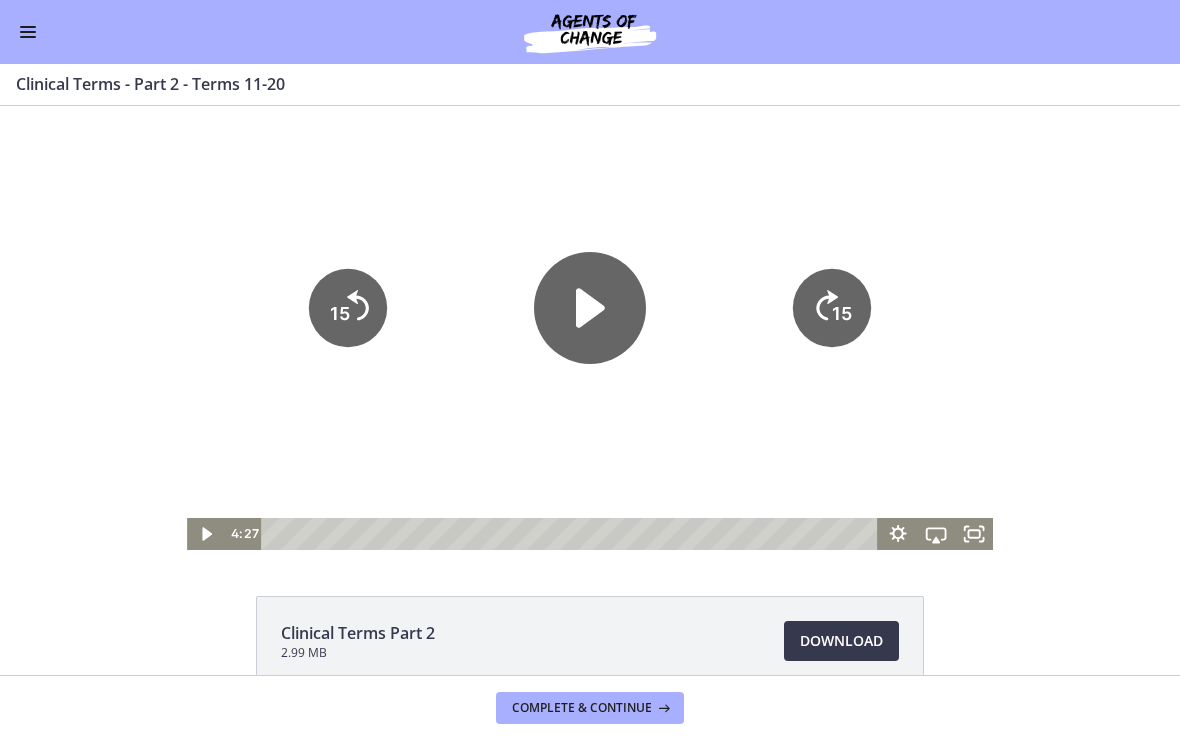 click 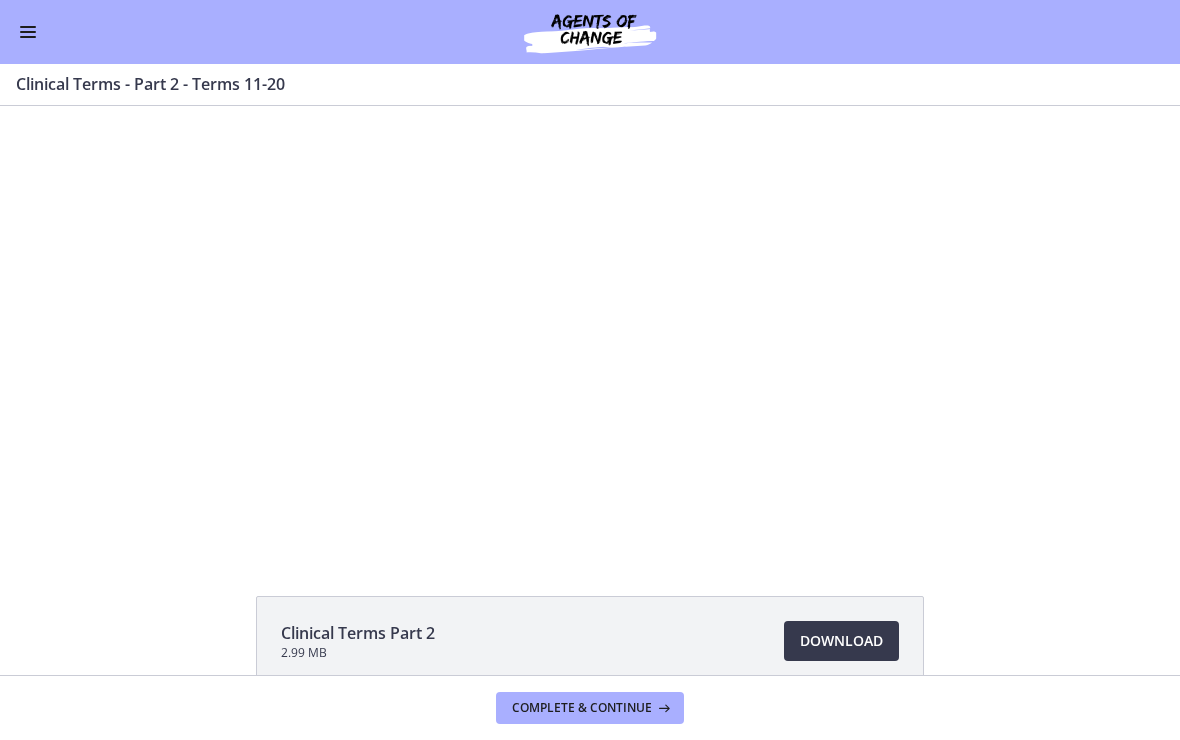 click at bounding box center (590, 324) 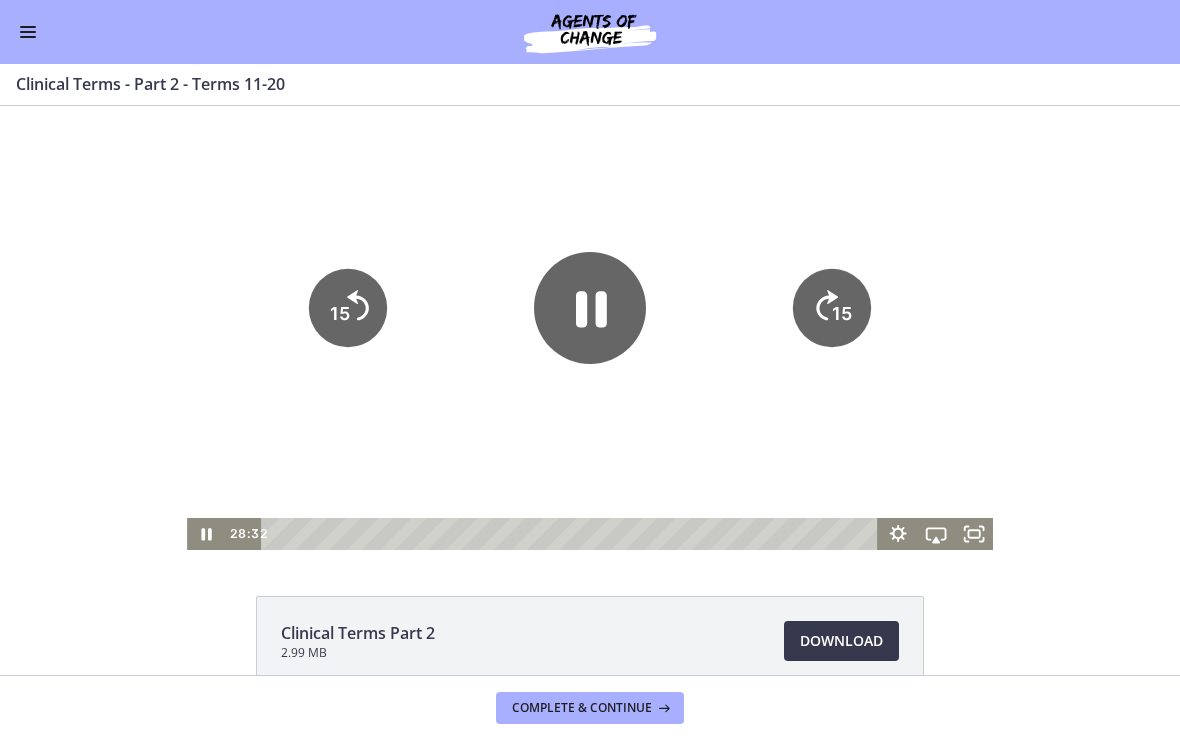 click 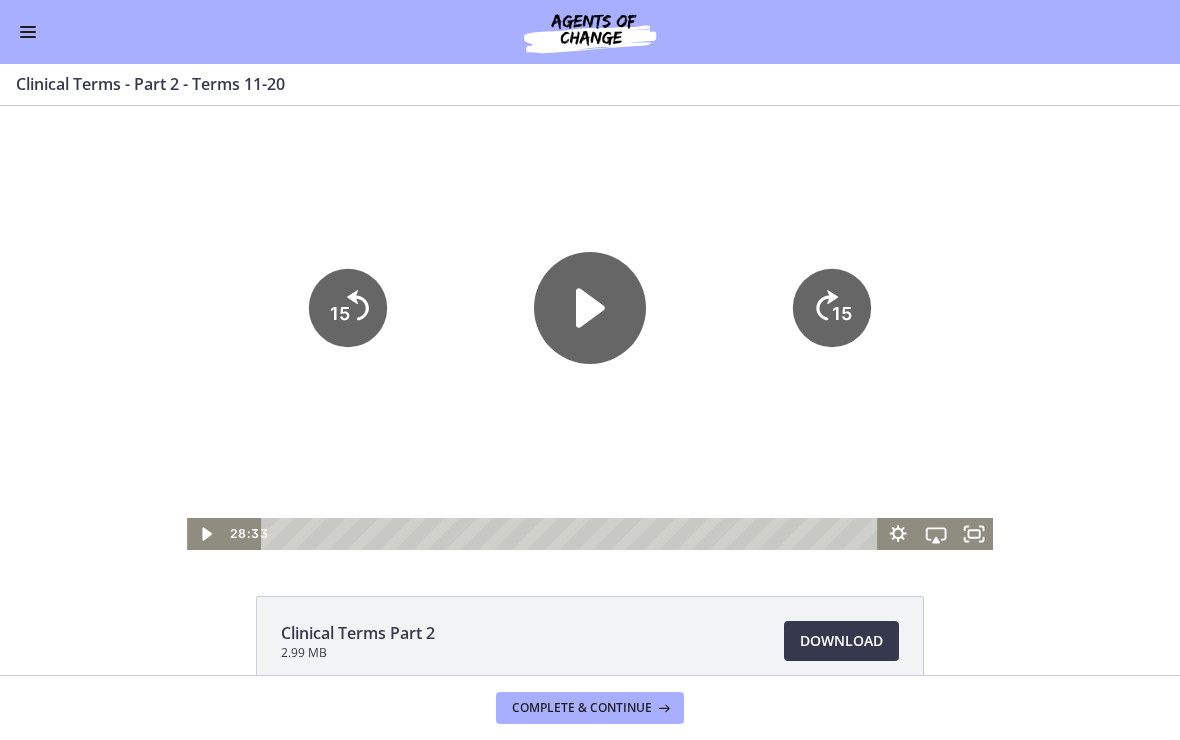 click 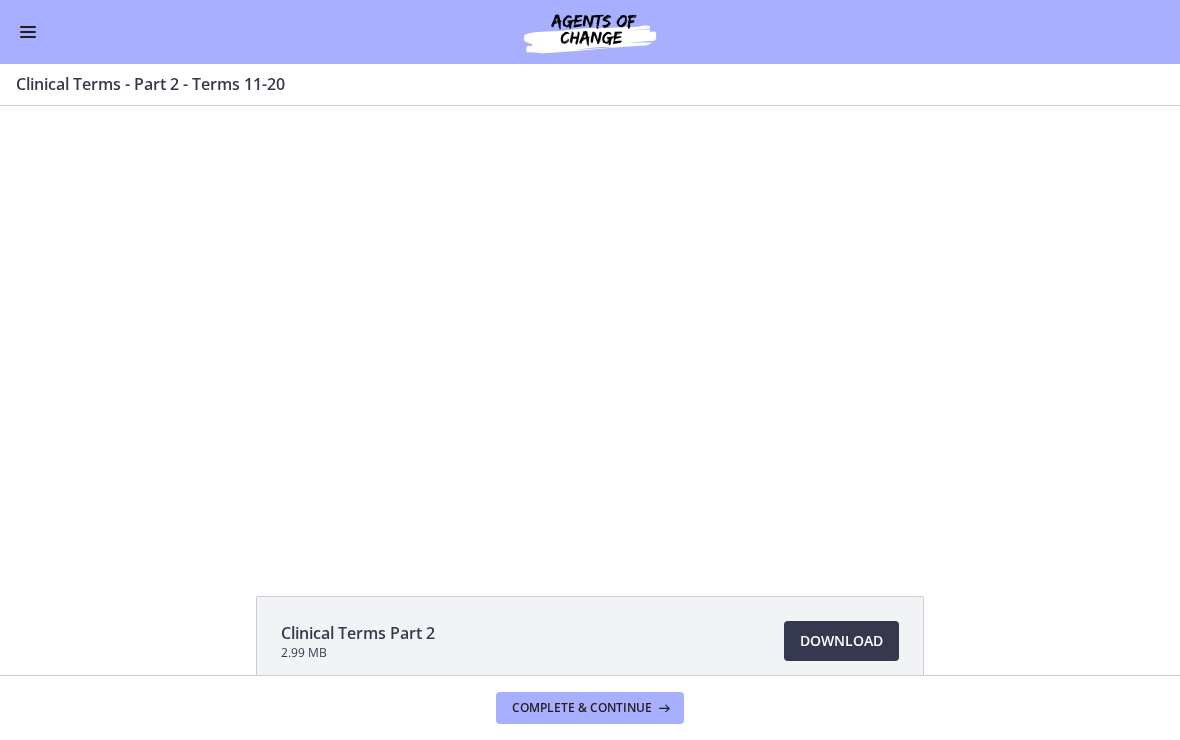 click at bounding box center [590, 324] 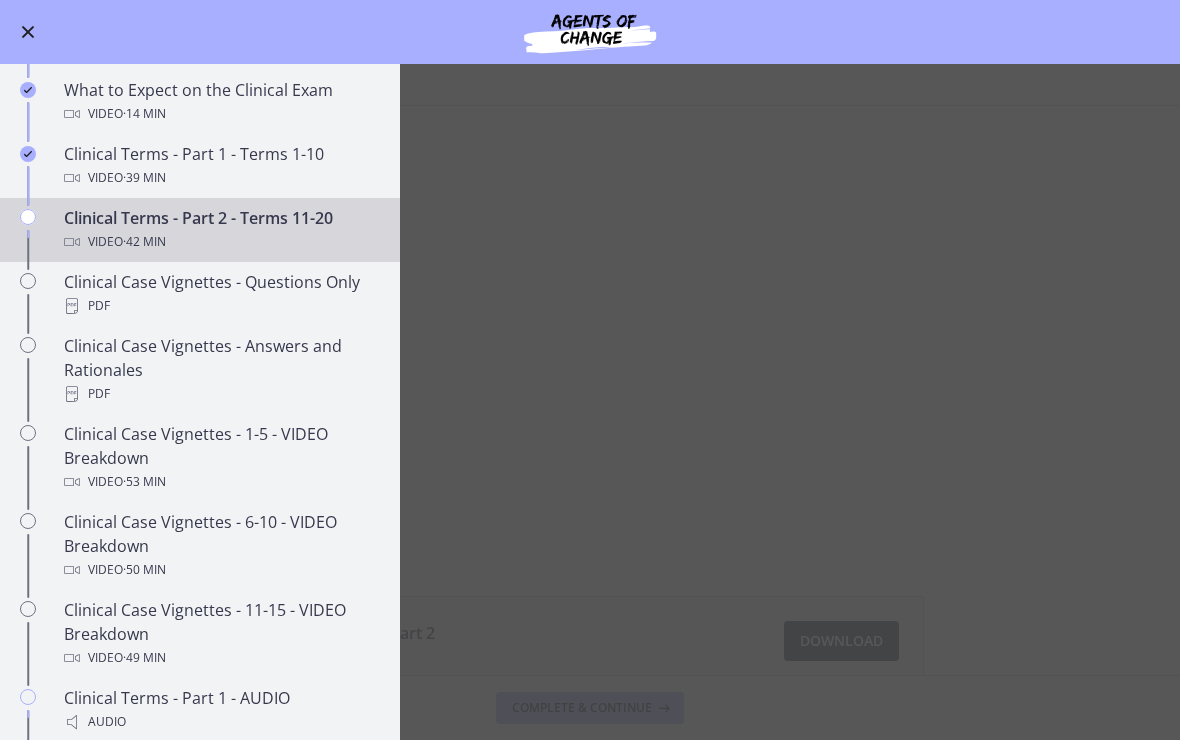 scroll, scrollTop: 965, scrollLeft: 0, axis: vertical 